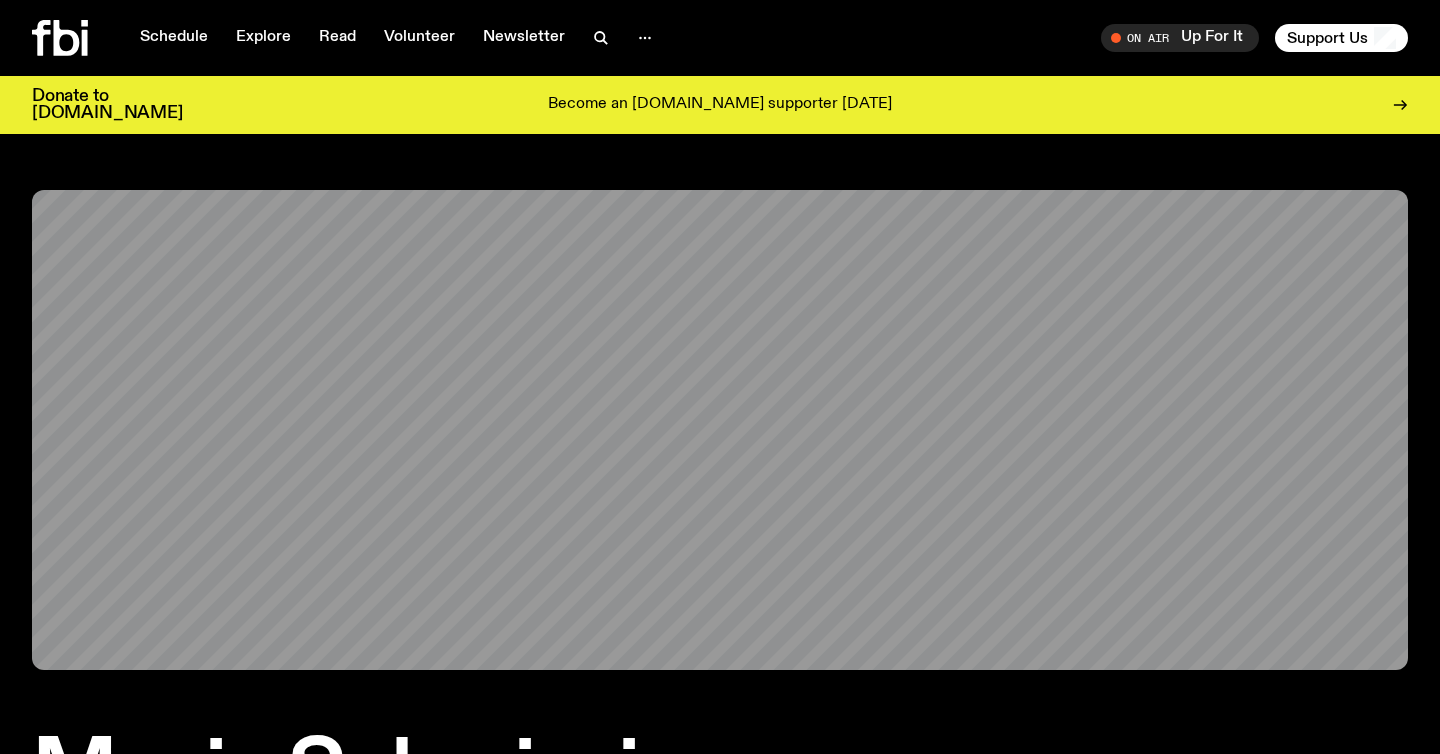 scroll, scrollTop: 0, scrollLeft: 0, axis: both 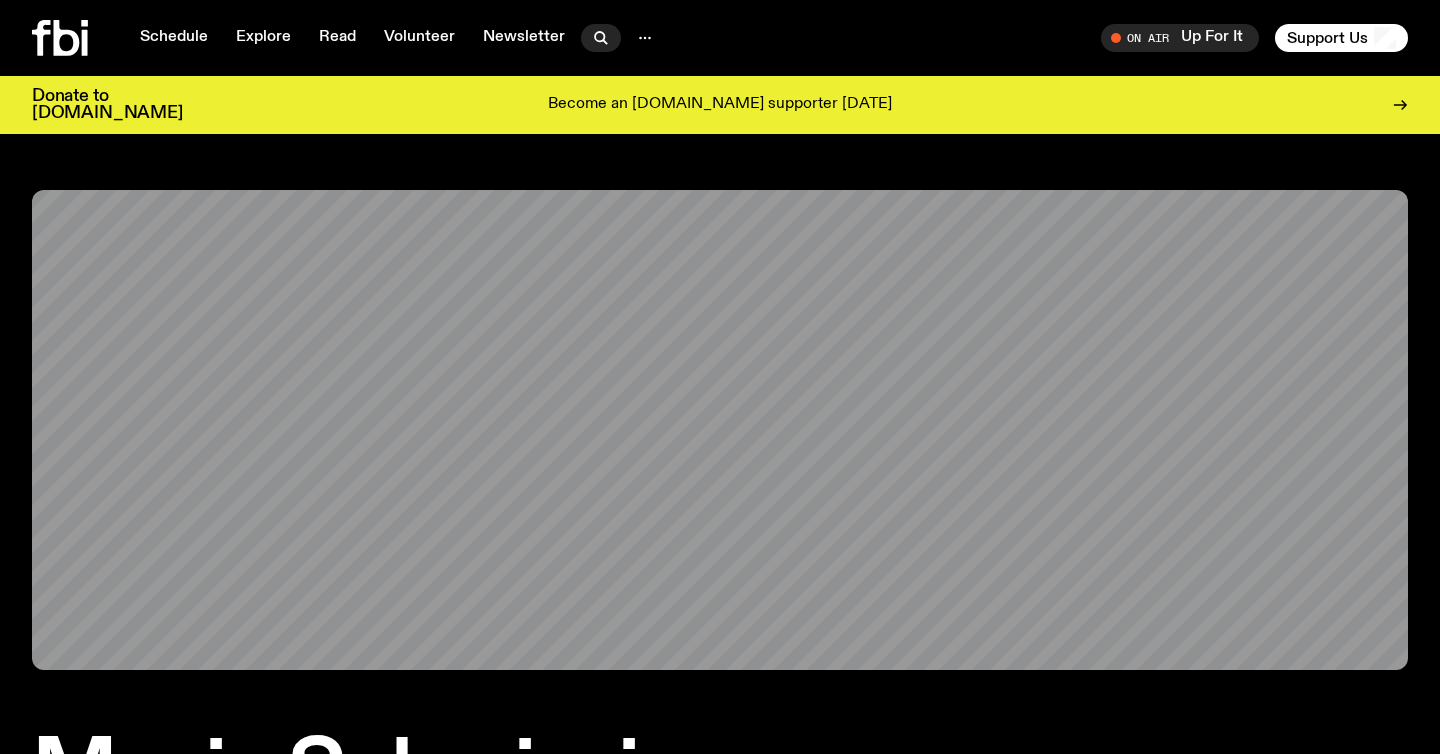 click 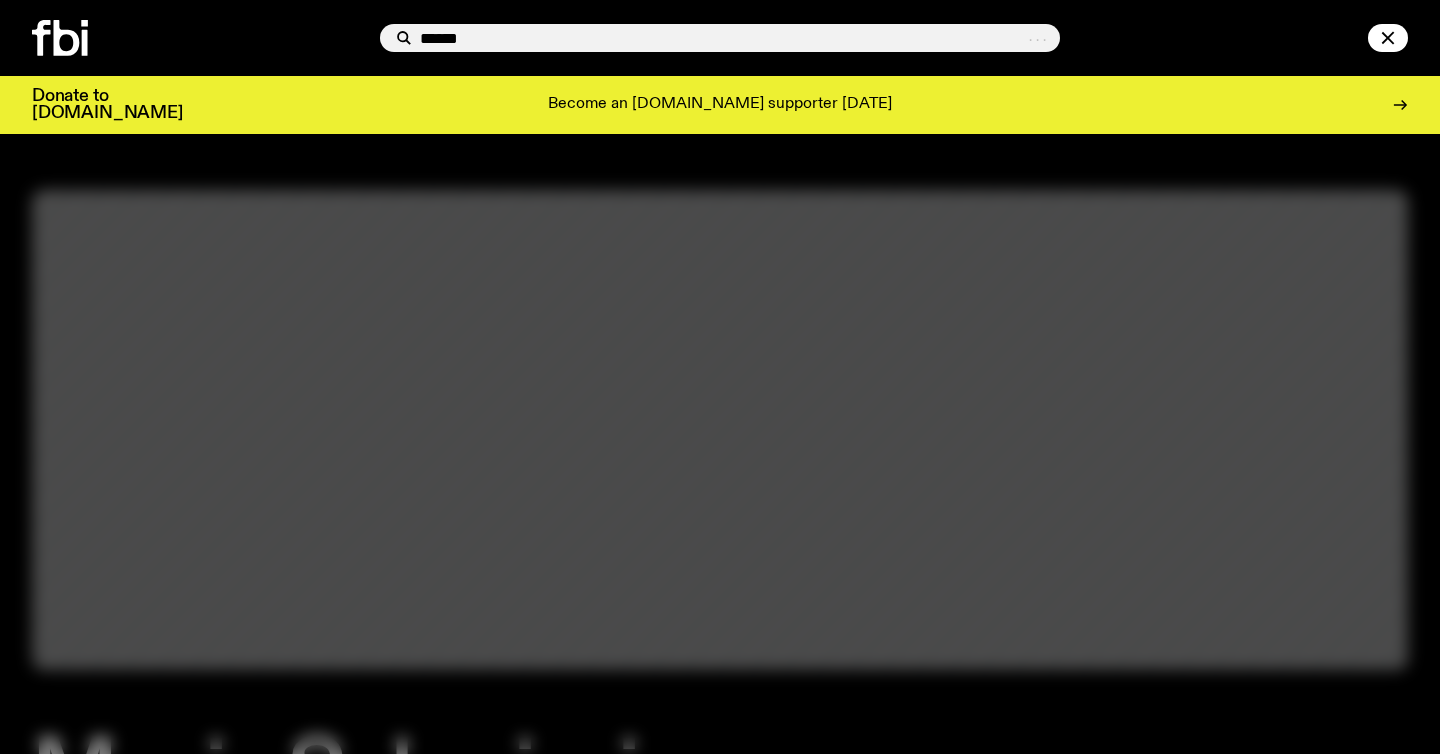 type on "*****" 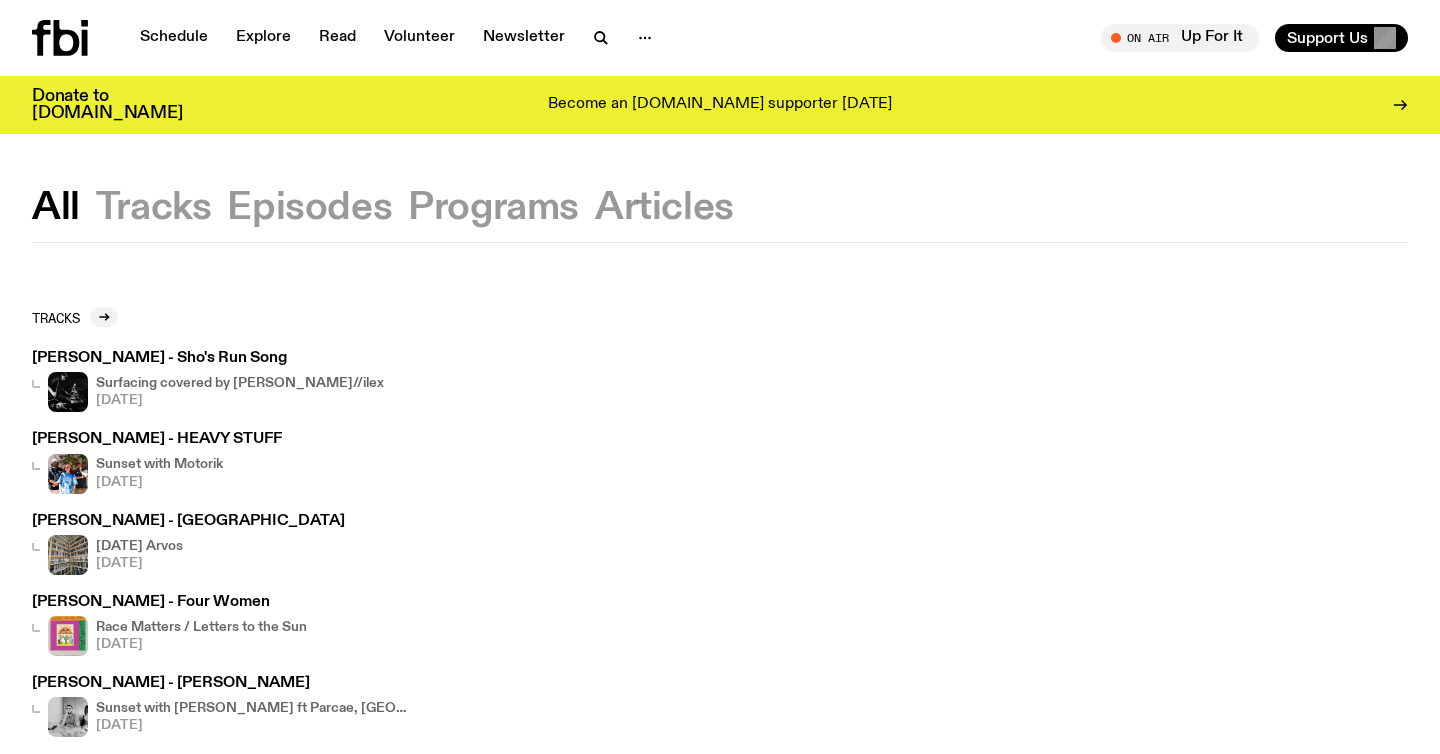 click on "Programs" 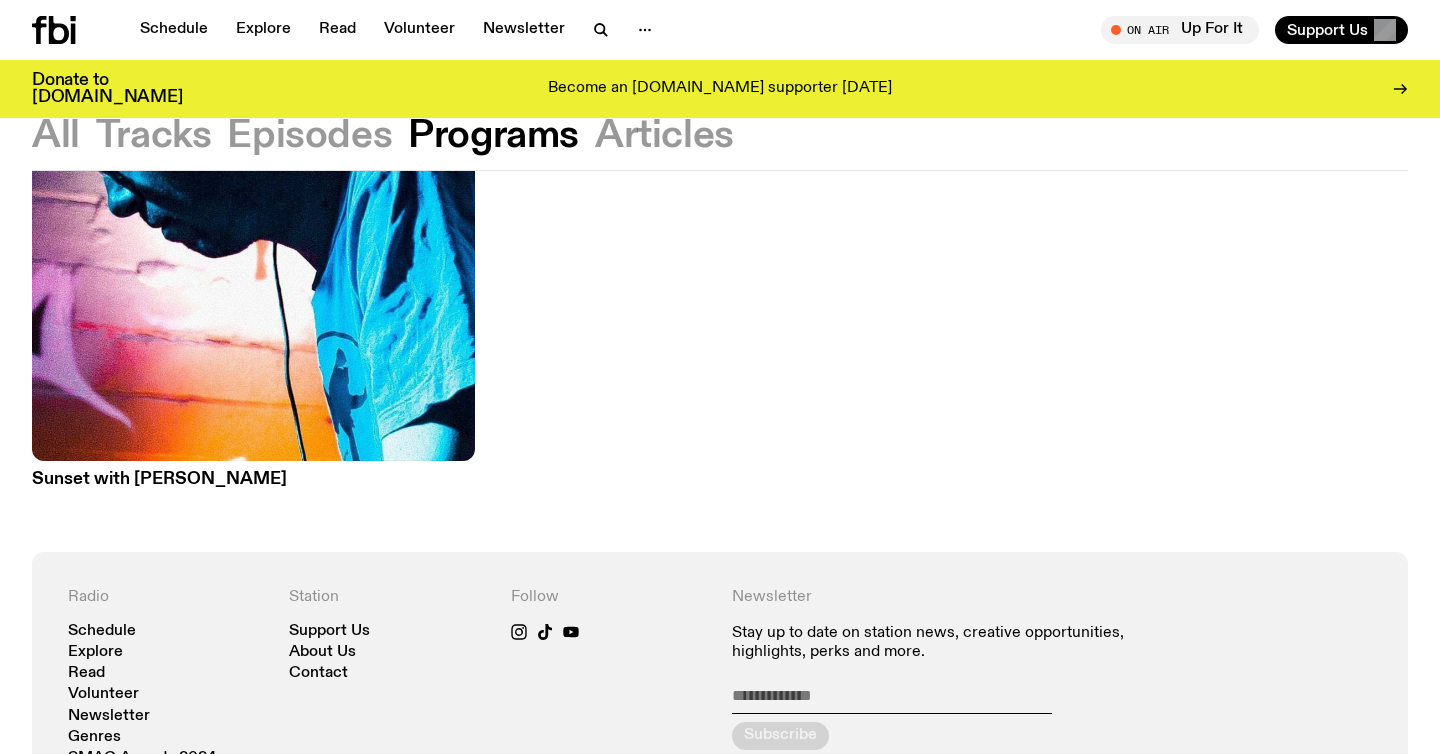 scroll, scrollTop: 423, scrollLeft: 0, axis: vertical 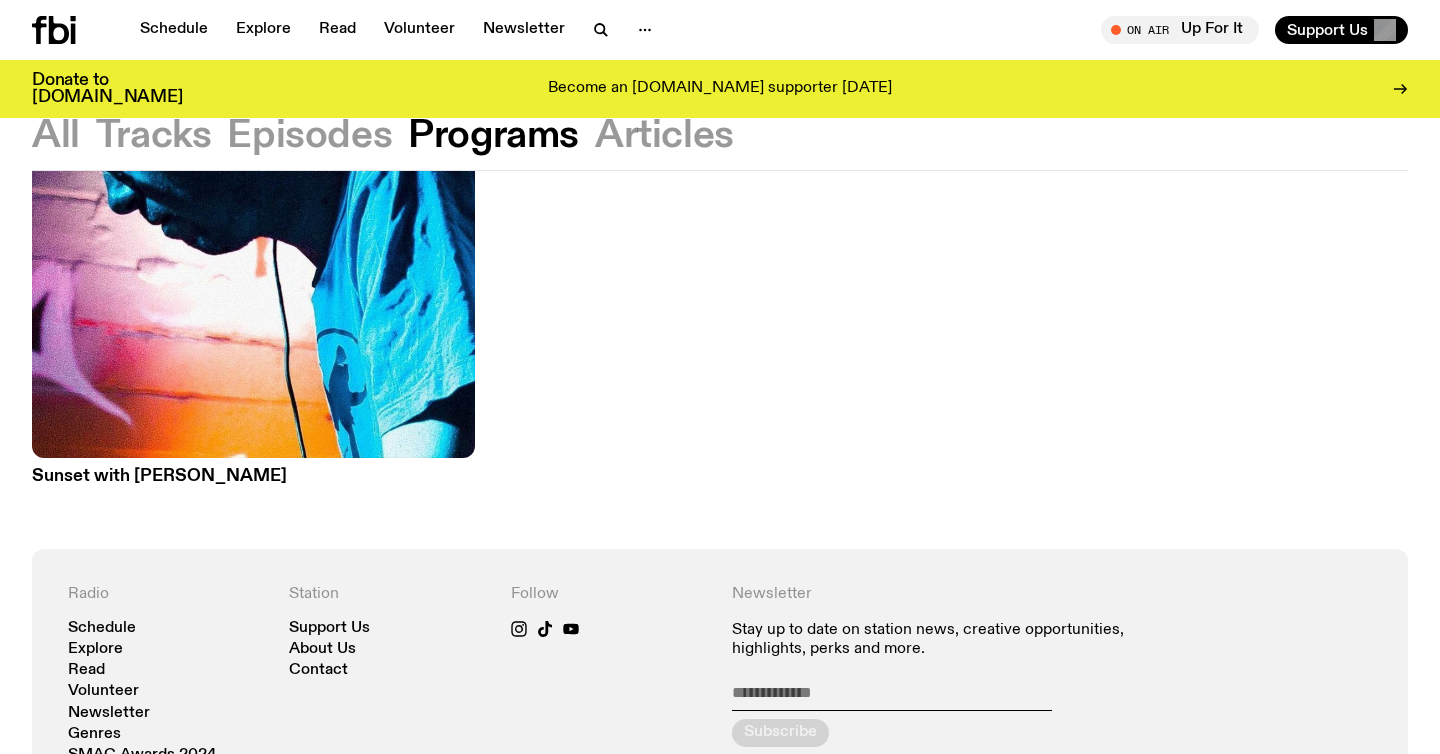 click on "Sunset with Simon Caldwell" at bounding box center [253, 476] 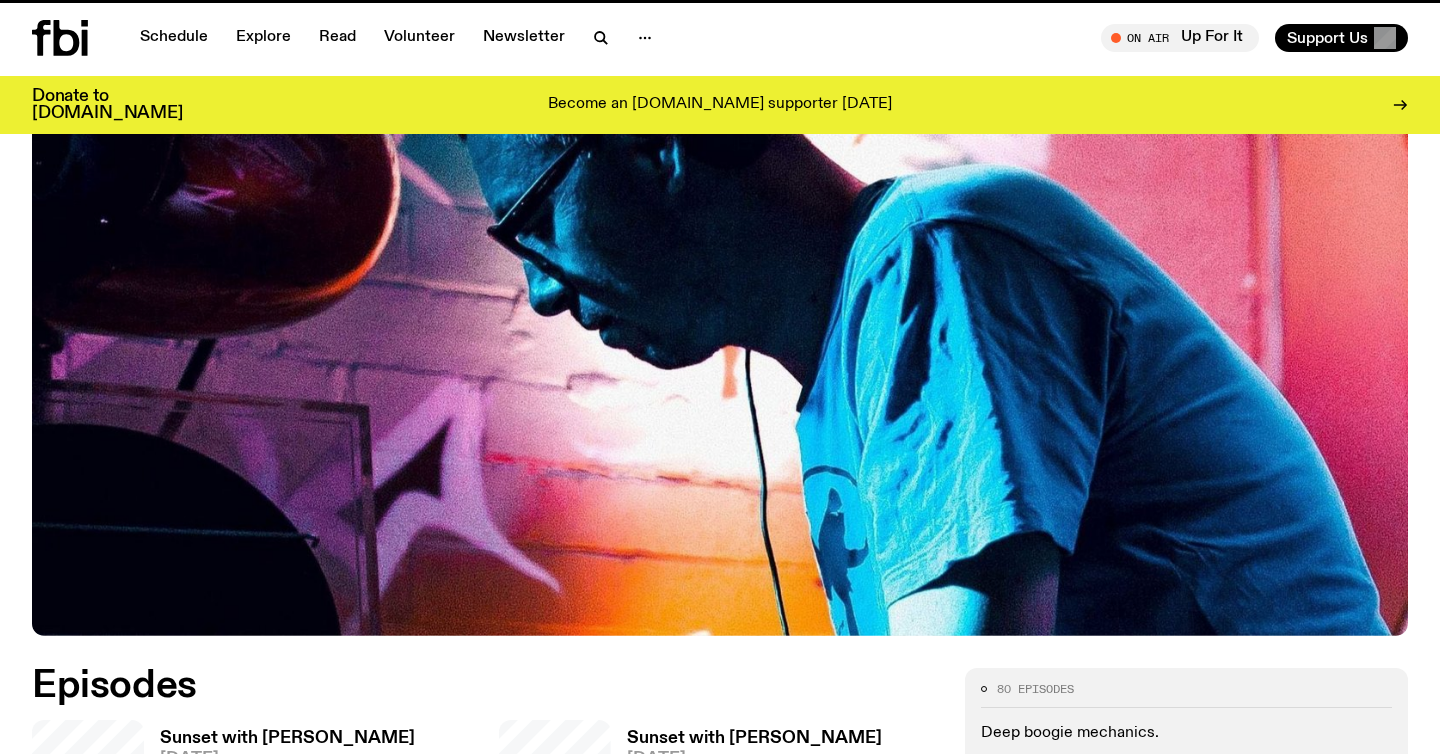 scroll, scrollTop: 0, scrollLeft: 0, axis: both 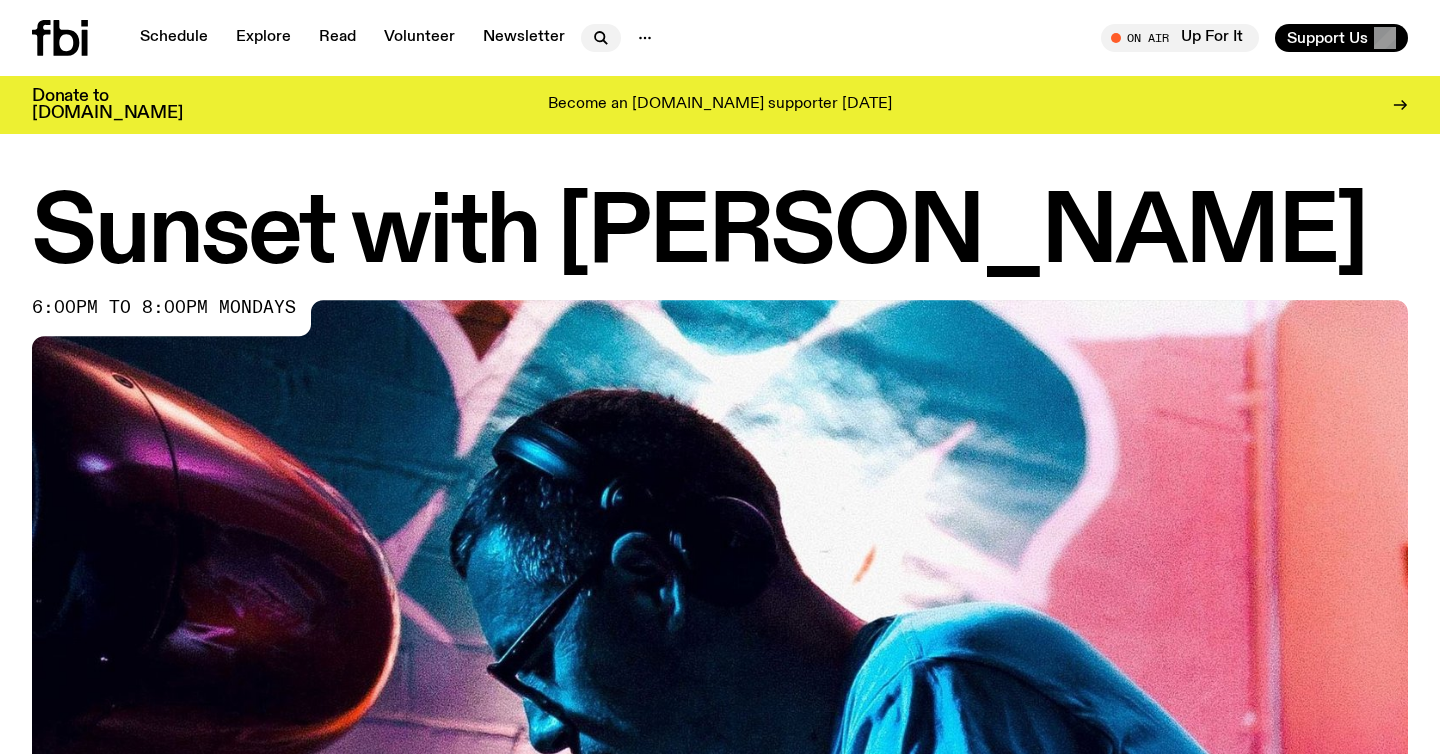 click 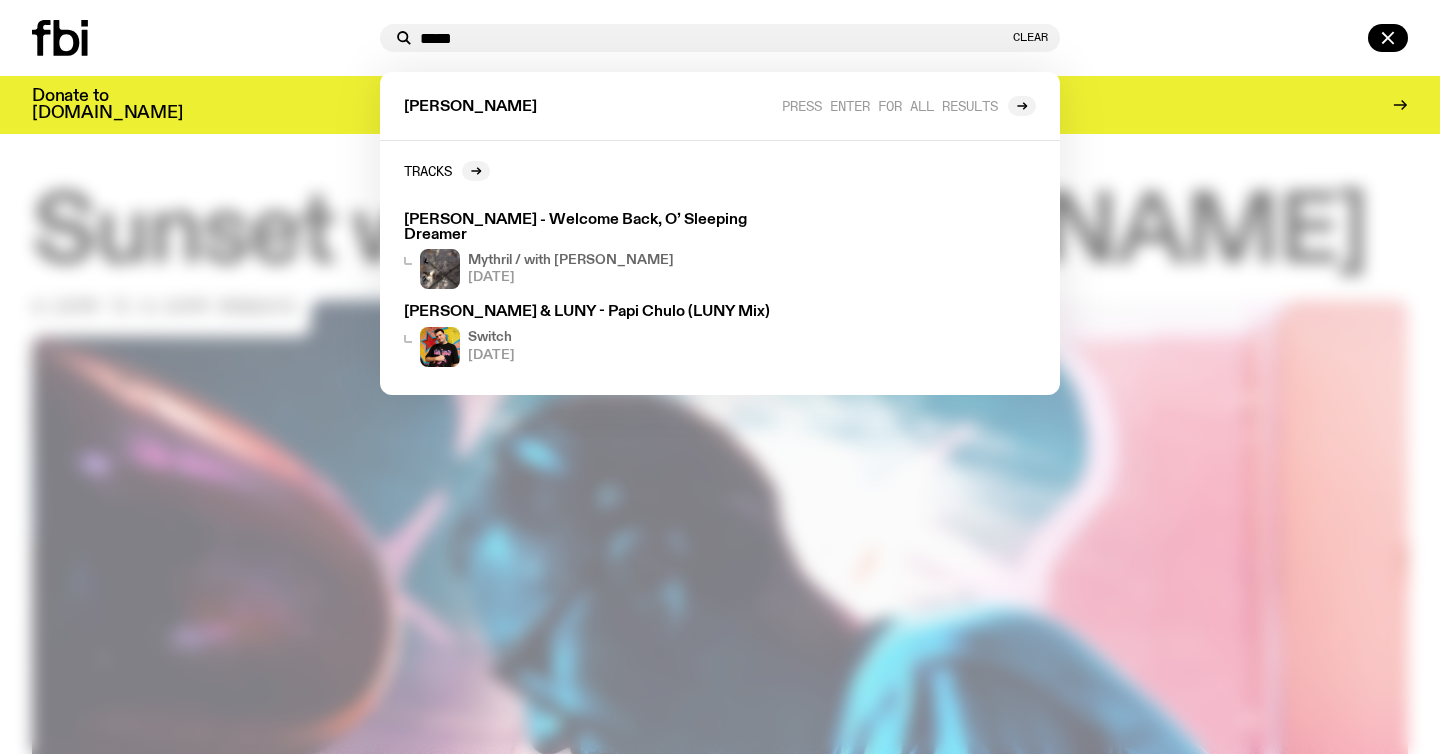 type on "*****" 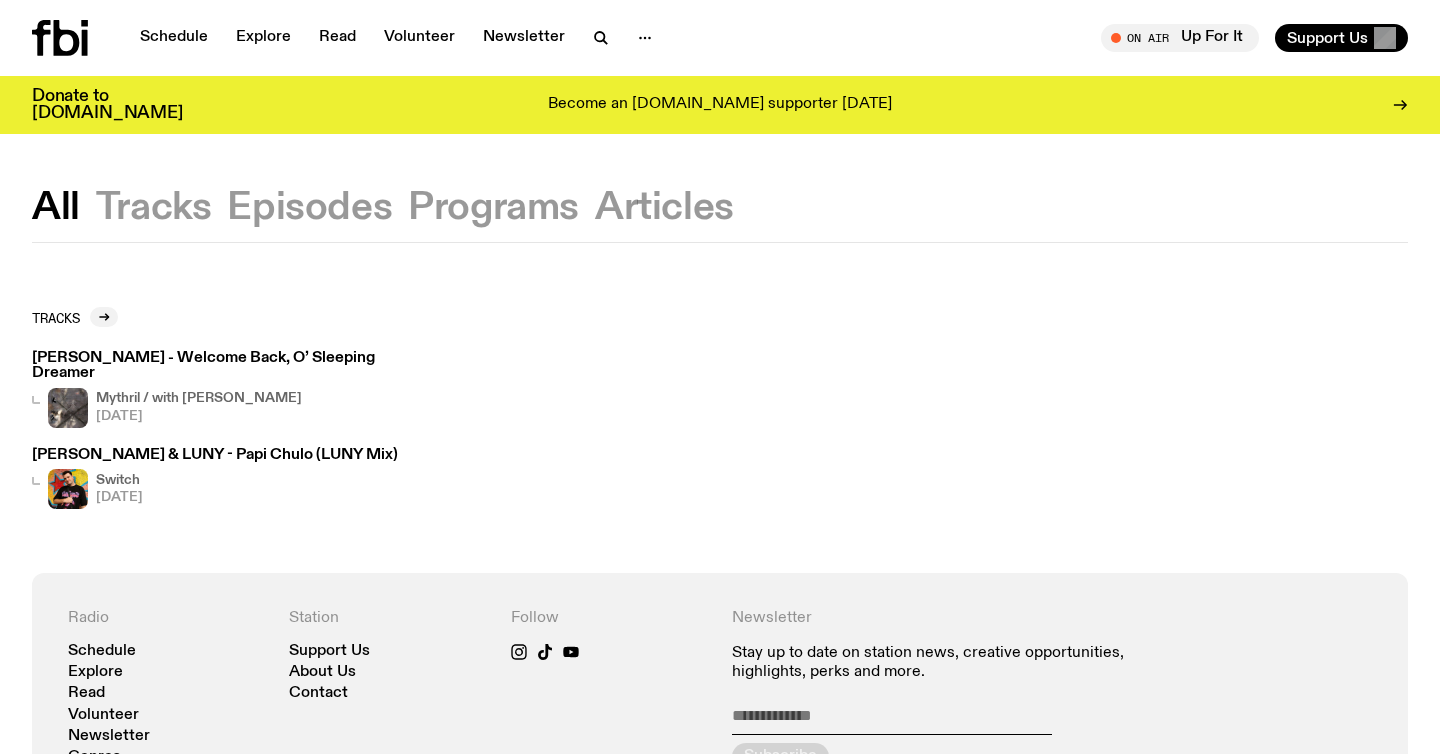 click on "Programs" 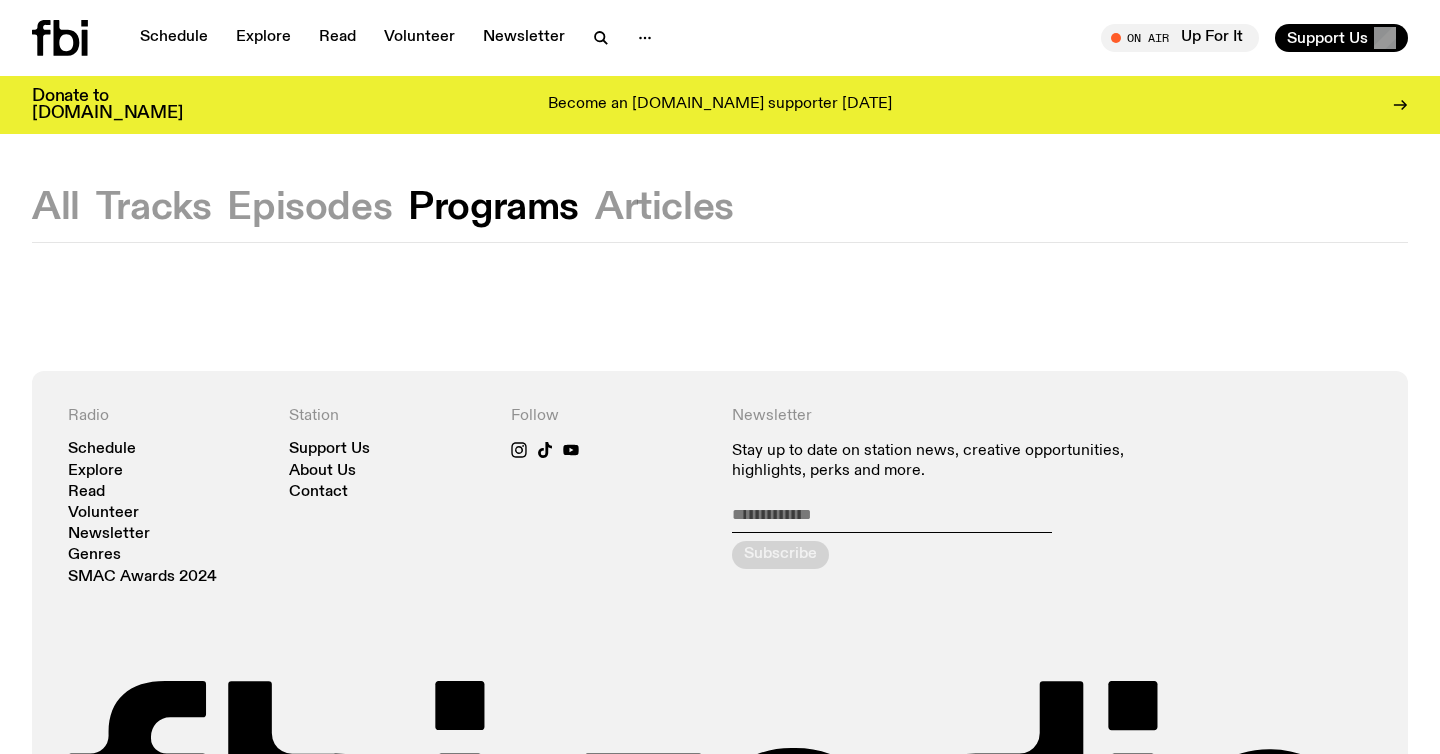 click on "Programs" 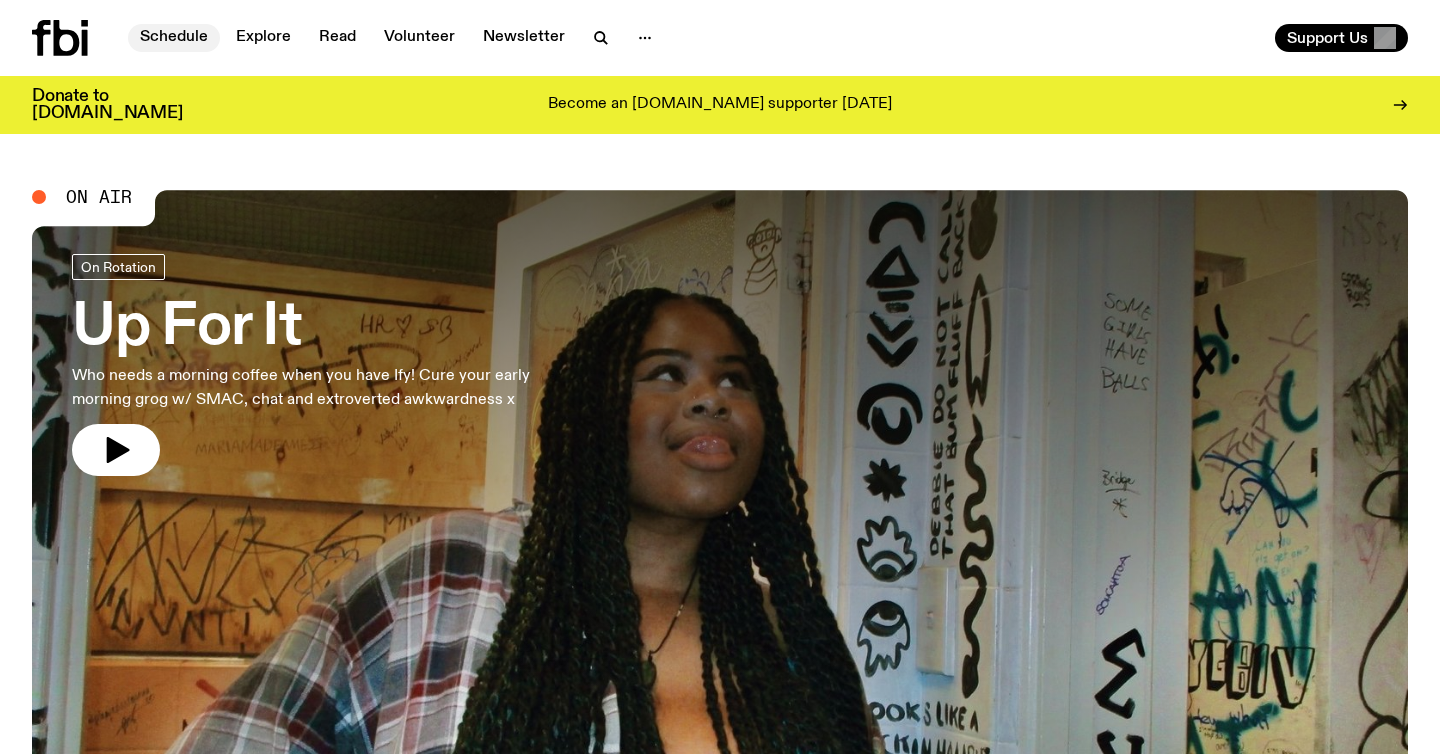 click on "Schedule" 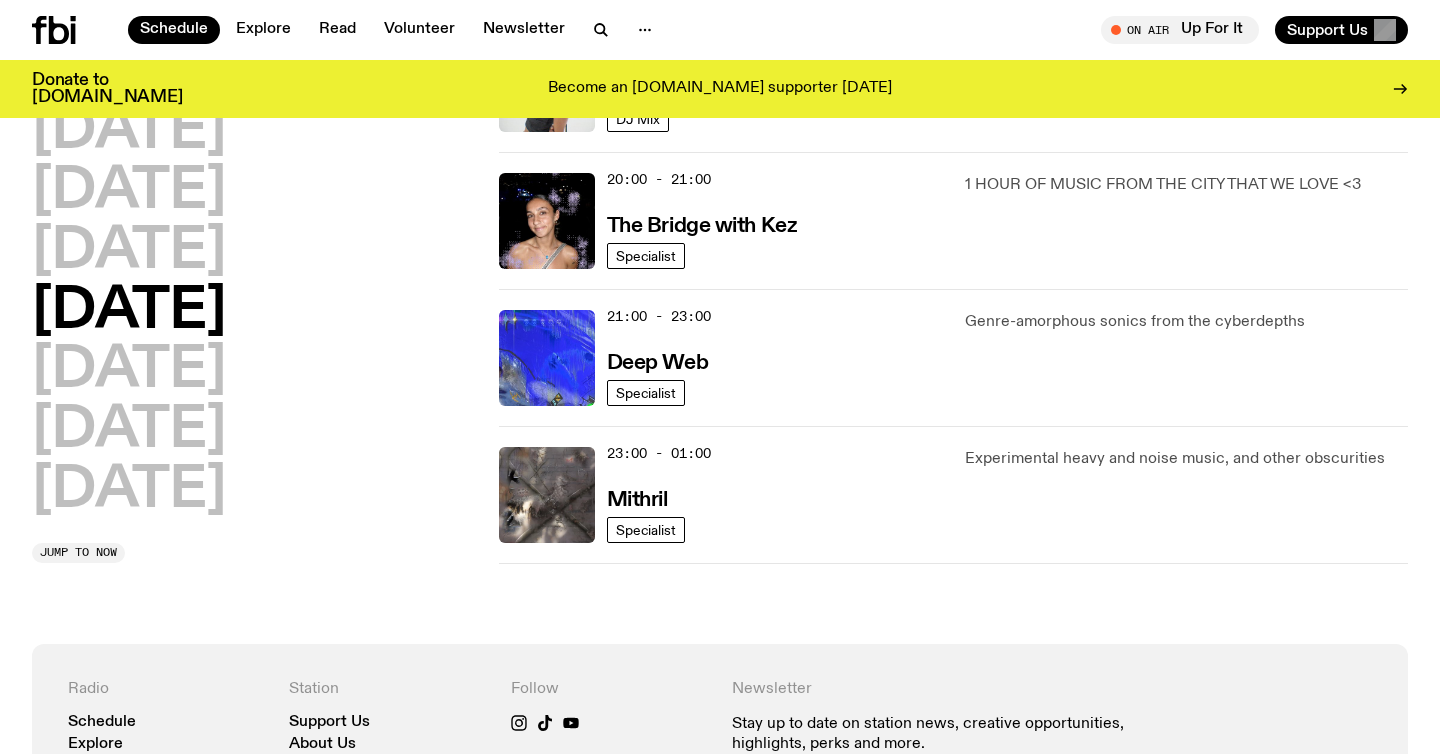 scroll, scrollTop: 988, scrollLeft: 0, axis: vertical 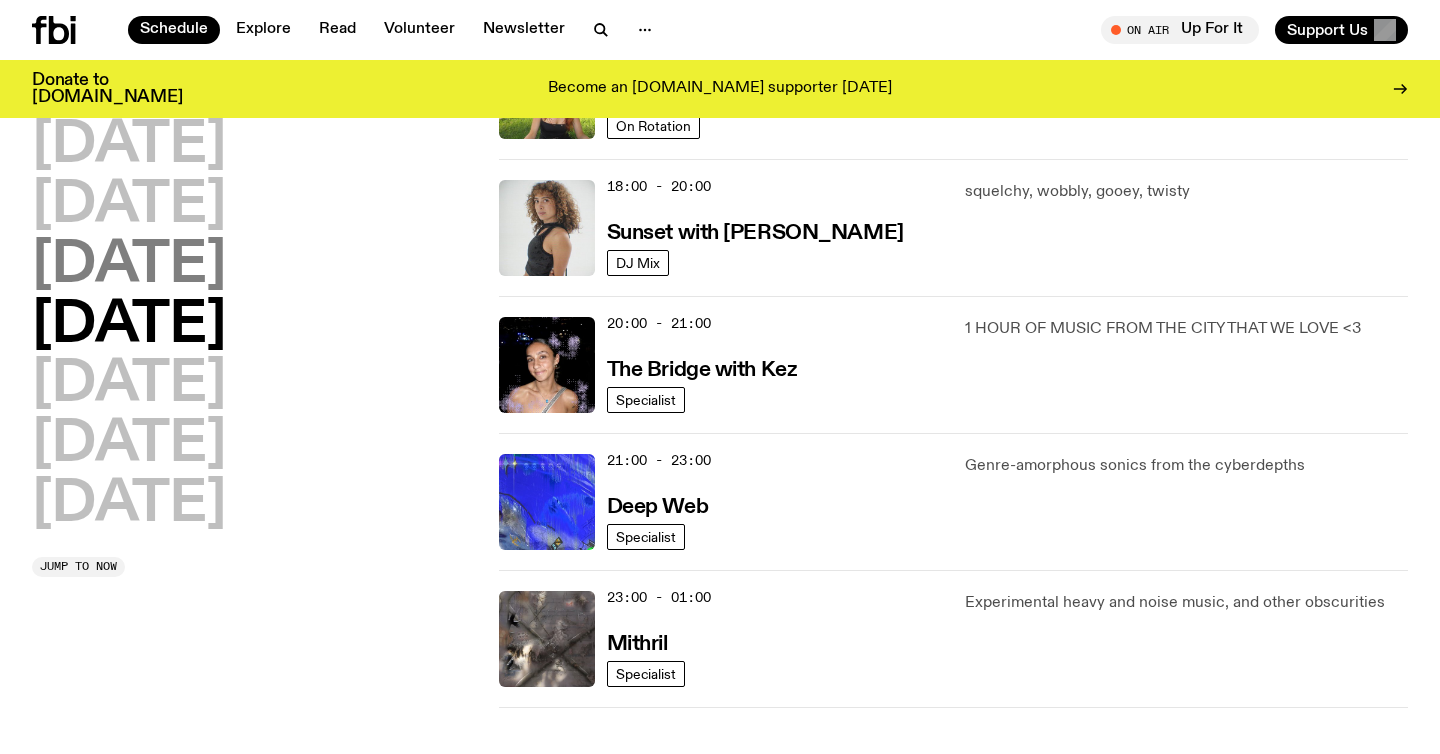 click on "Wednesday" at bounding box center (129, 266) 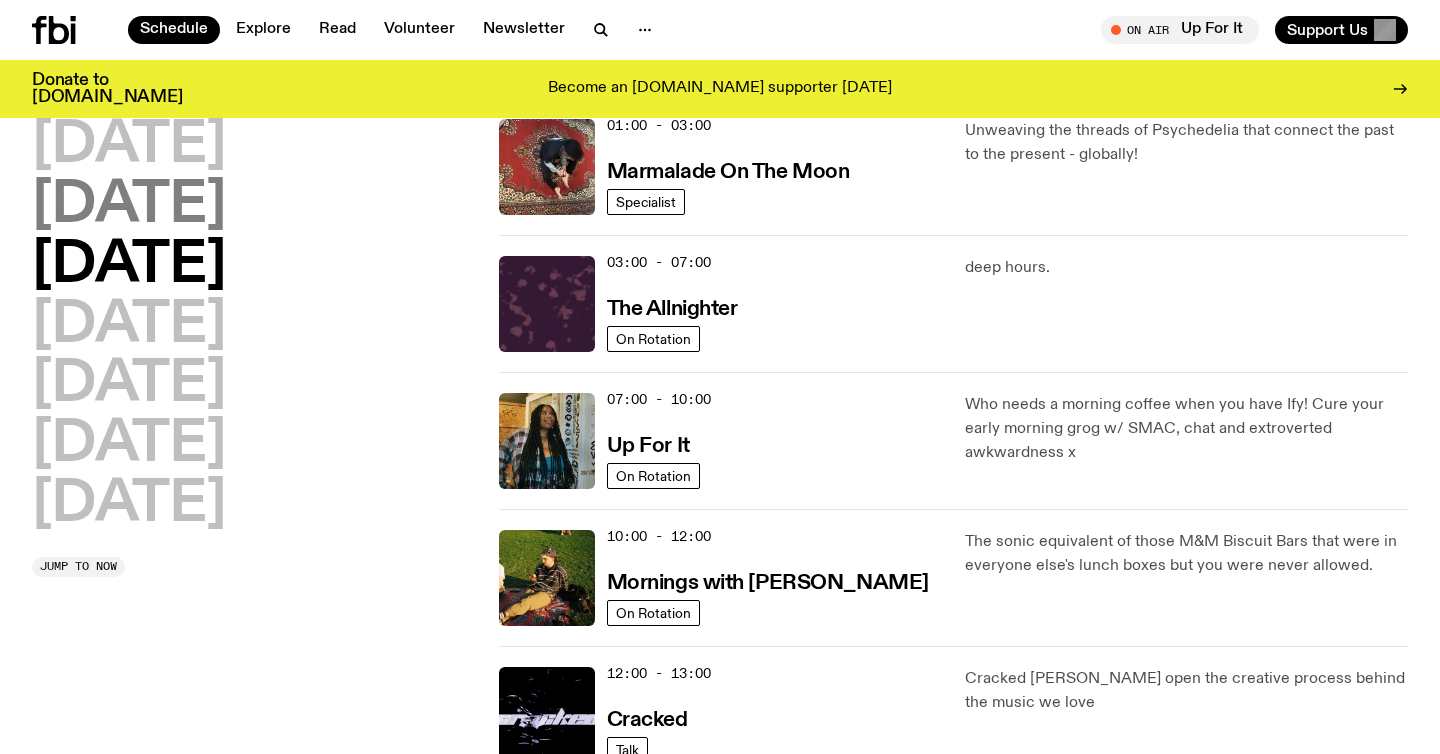 scroll, scrollTop: 56, scrollLeft: 0, axis: vertical 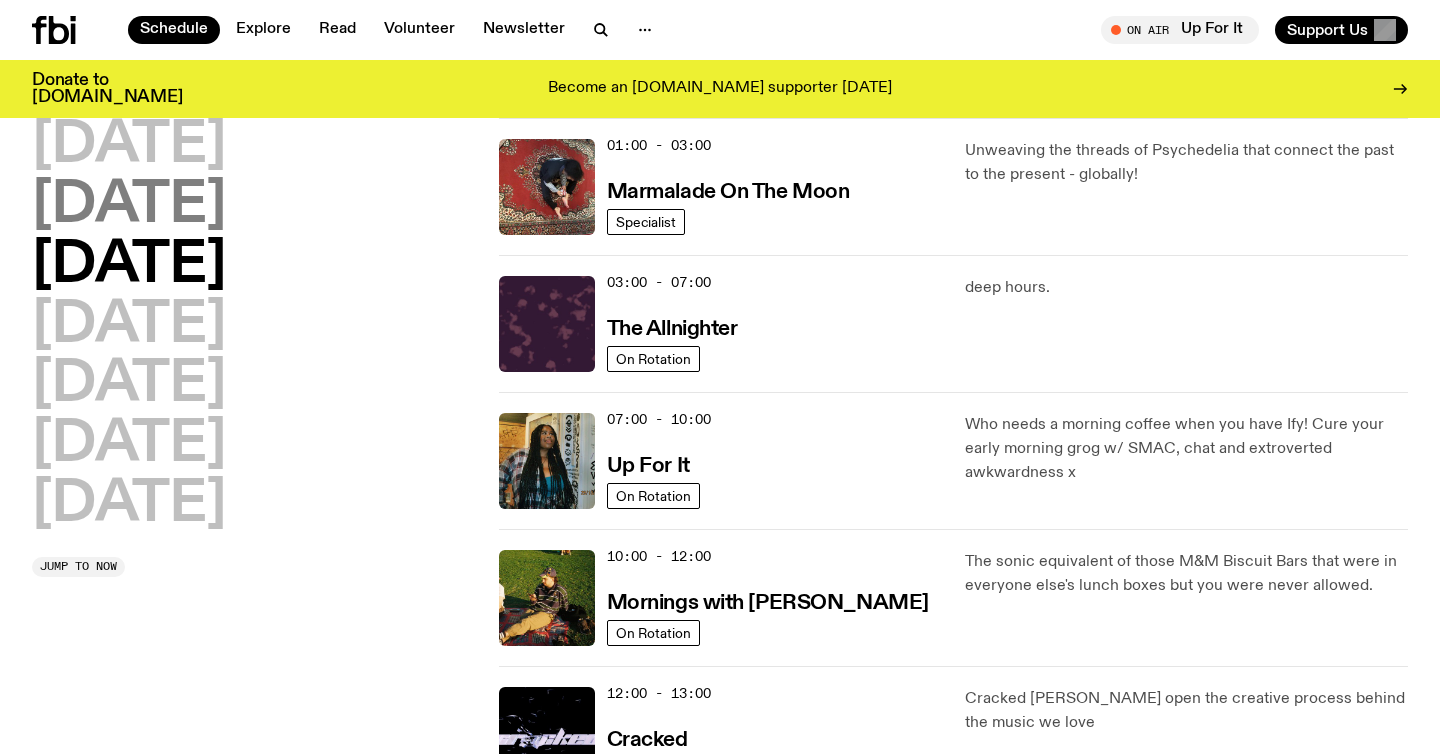 click on "Tuesday" at bounding box center [129, 206] 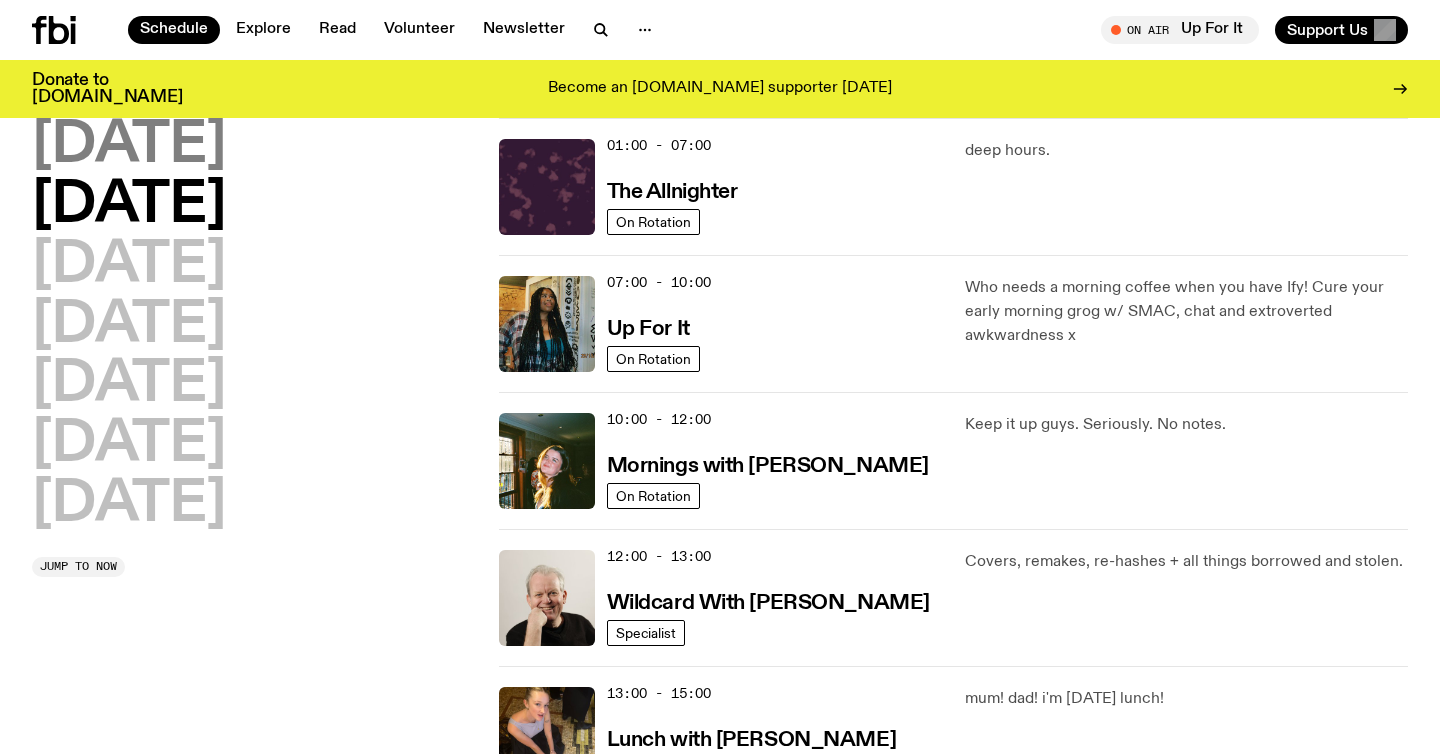 click on "Monday" at bounding box center [129, 146] 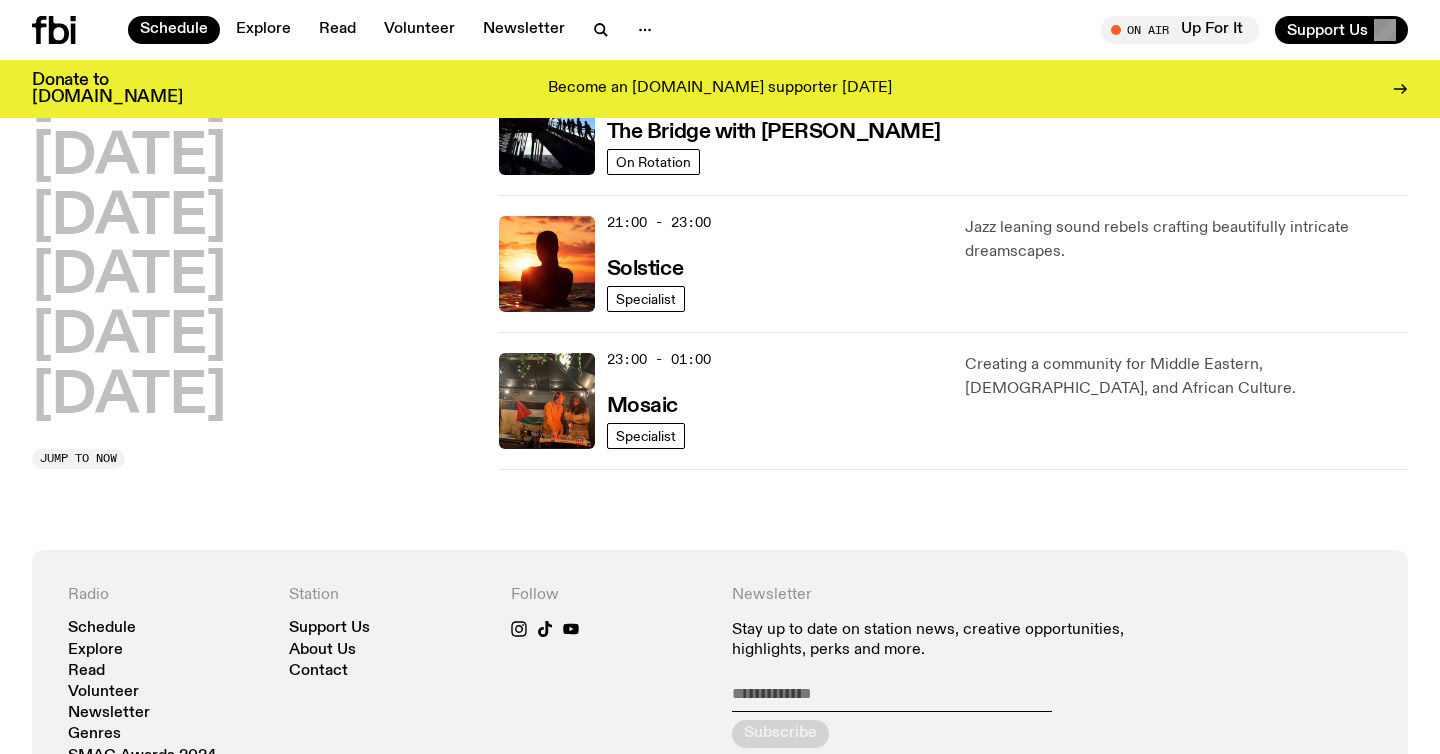 scroll, scrollTop: 883, scrollLeft: 0, axis: vertical 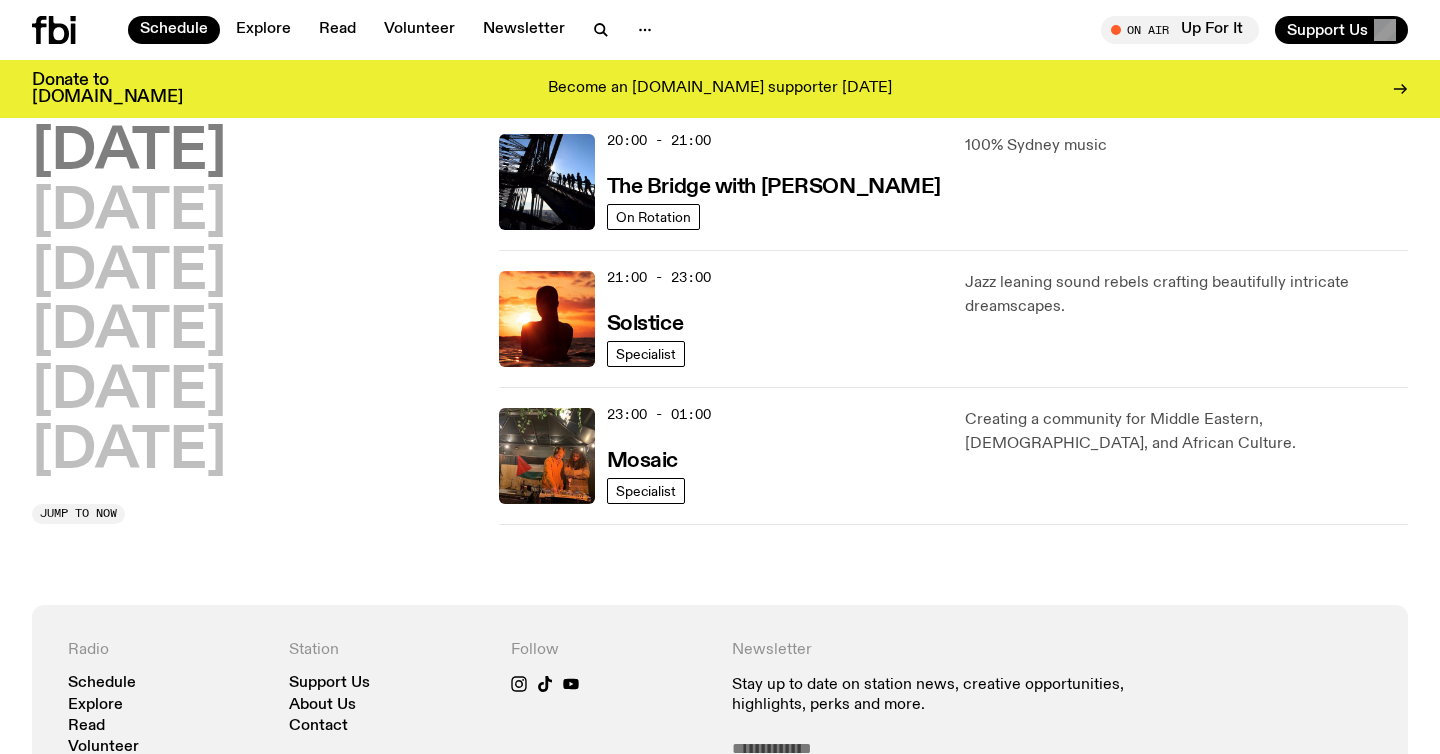 click on "Tuesday" at bounding box center [129, 153] 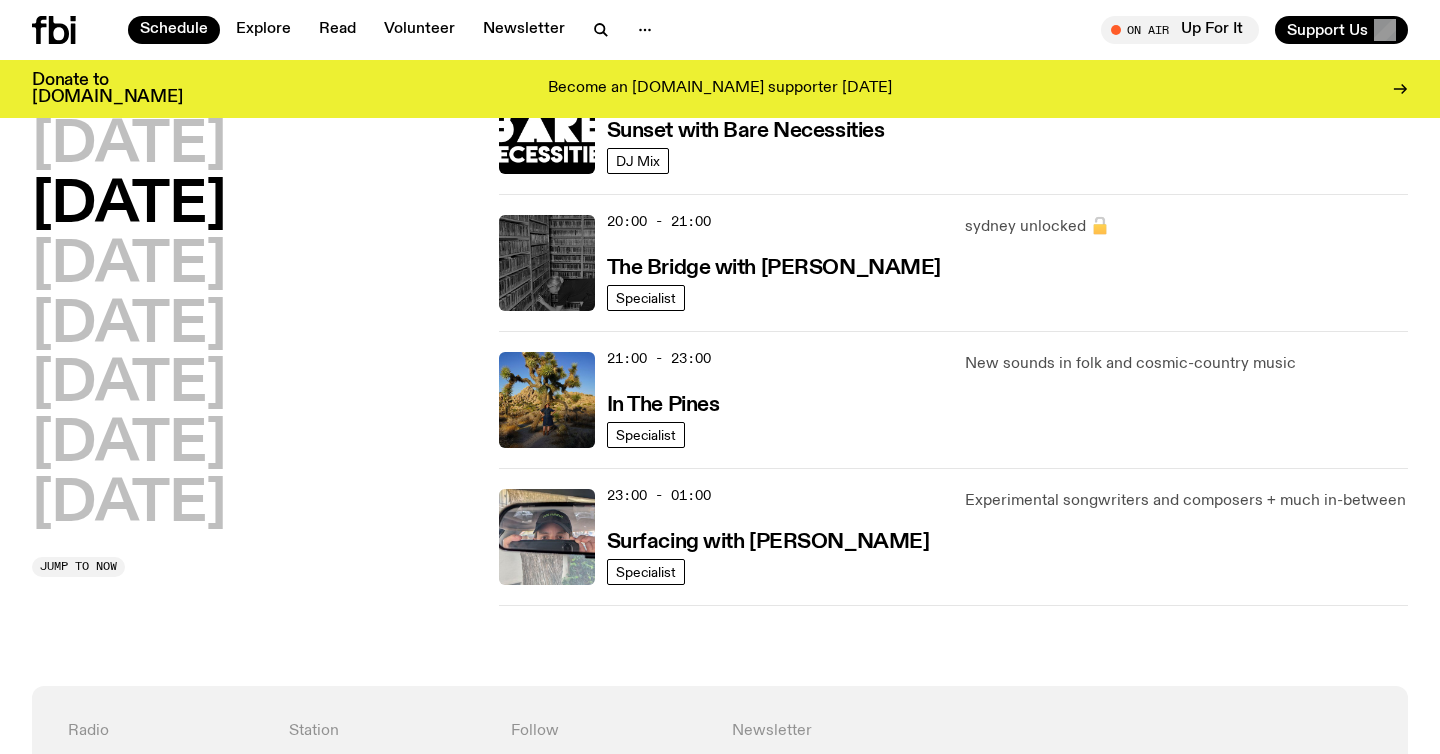 scroll, scrollTop: 948, scrollLeft: 0, axis: vertical 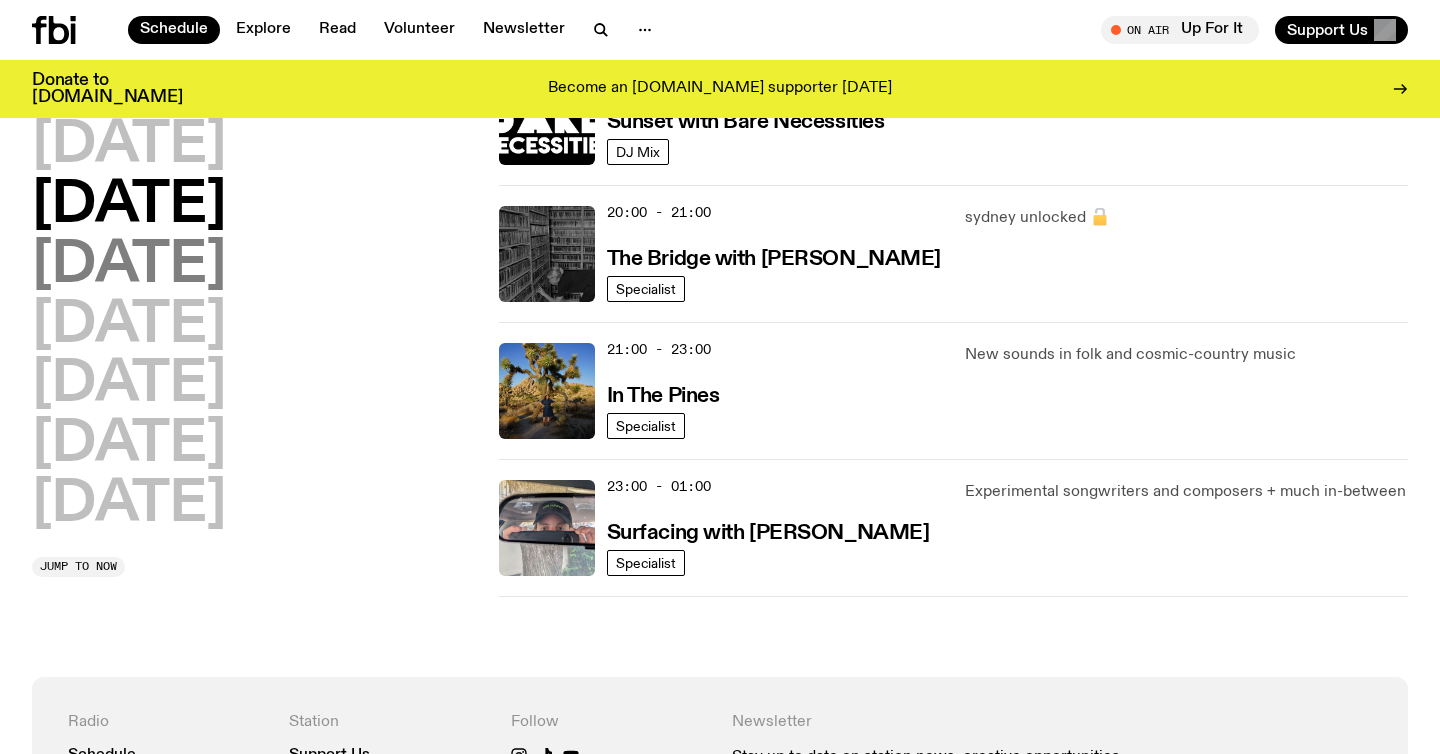 click on "Wednesday" at bounding box center [129, 266] 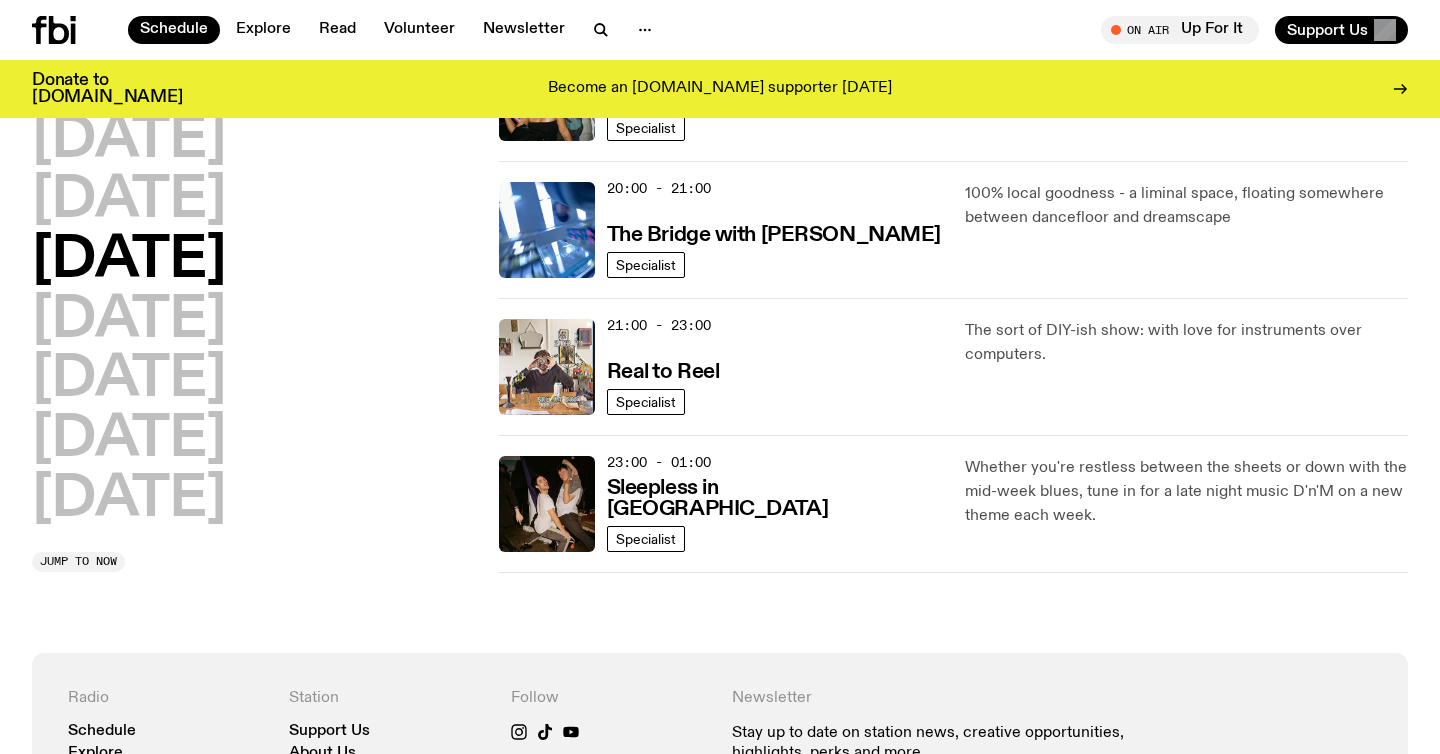 scroll, scrollTop: 1112, scrollLeft: 0, axis: vertical 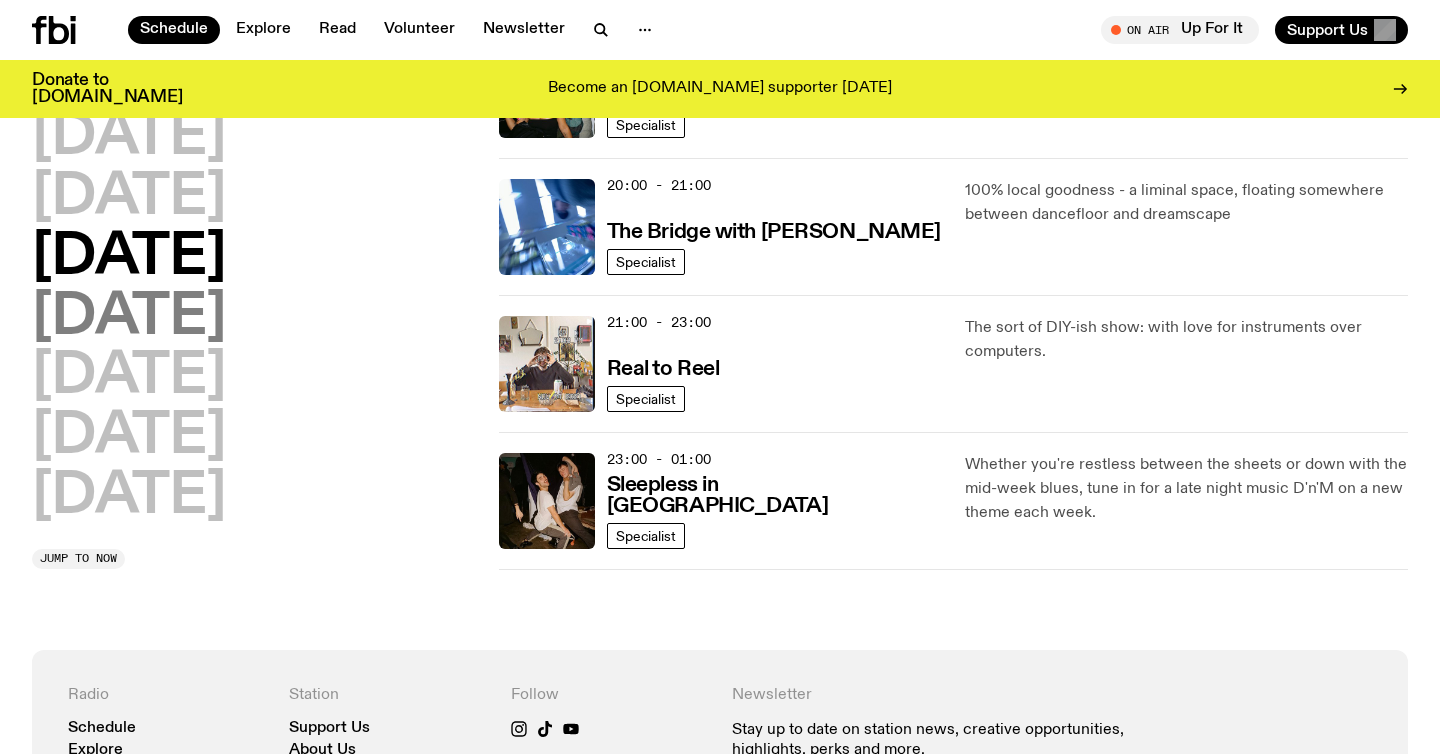 click on "Thursday" at bounding box center (129, 318) 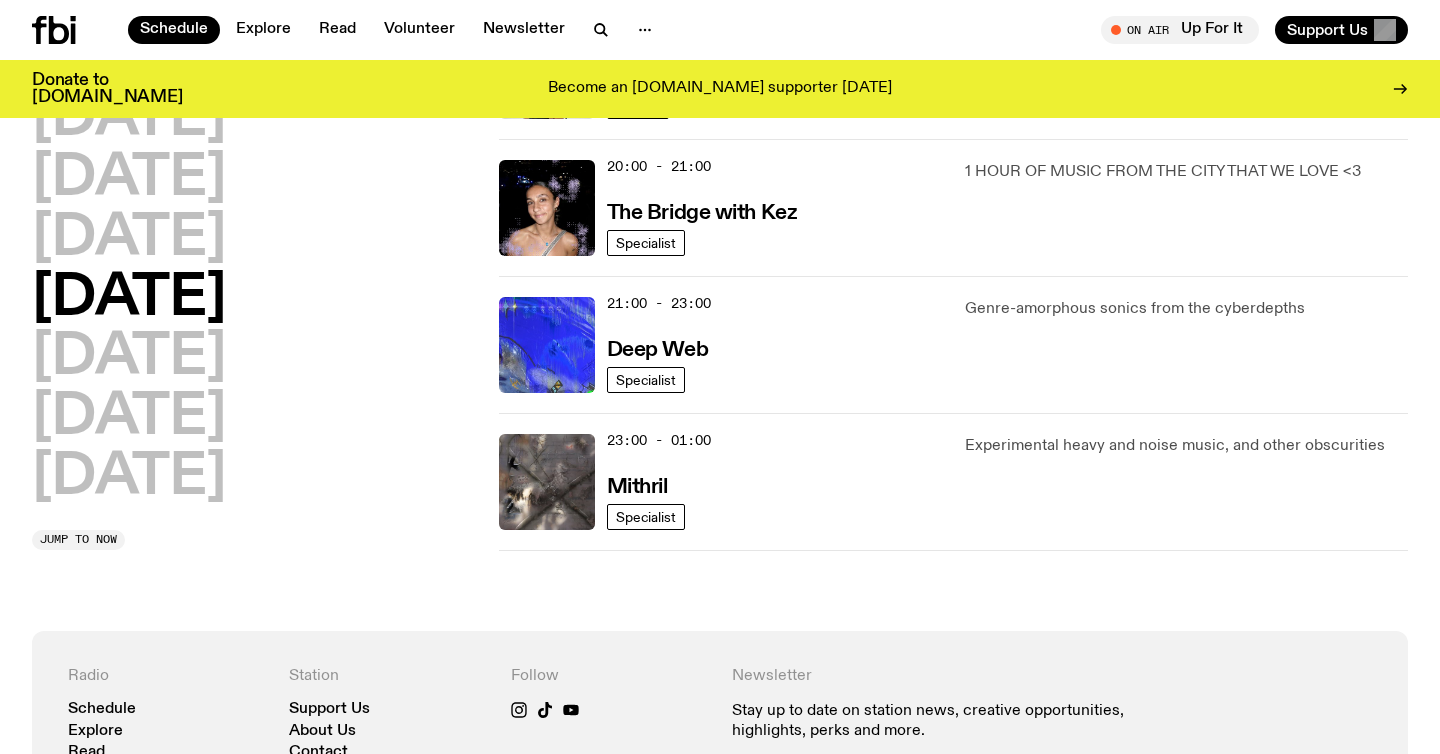 scroll, scrollTop: 1018, scrollLeft: 0, axis: vertical 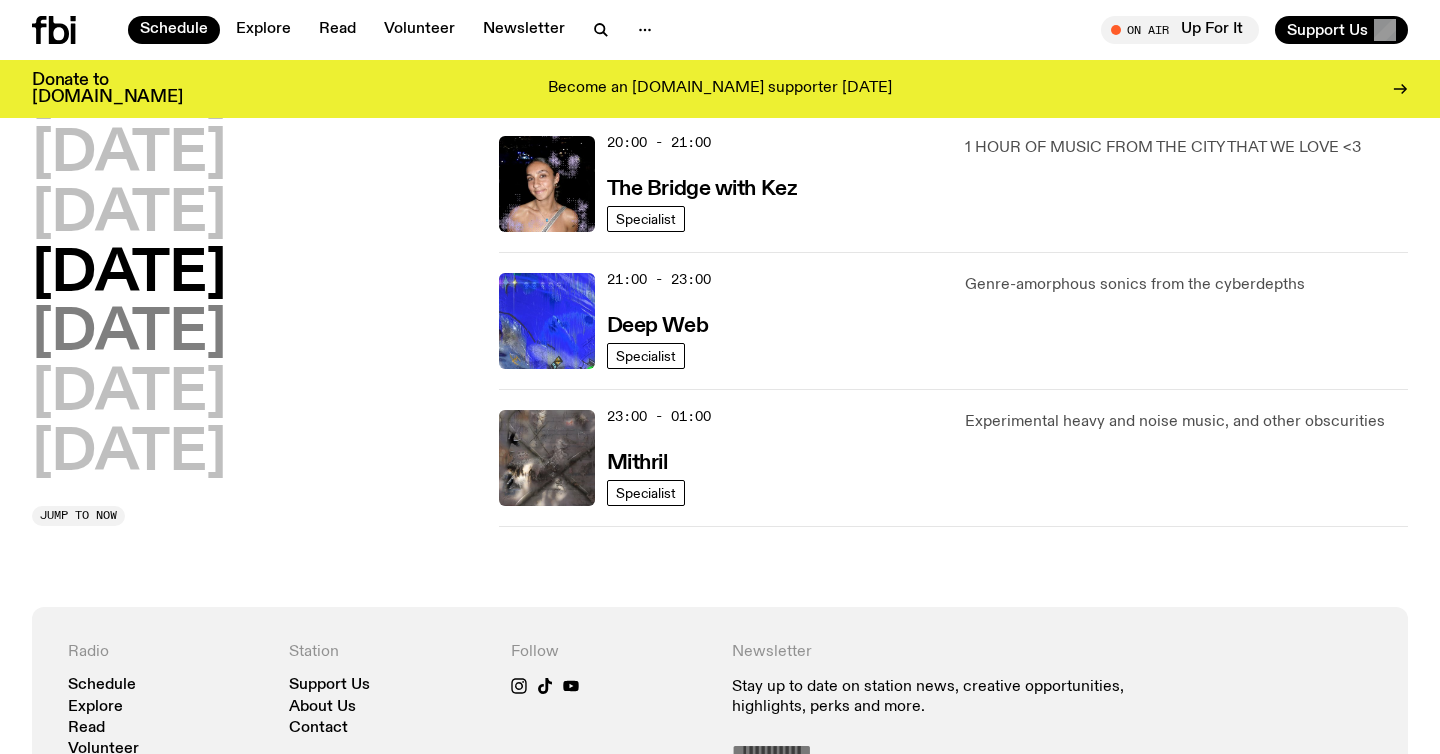 click on "Friday" at bounding box center [129, 335] 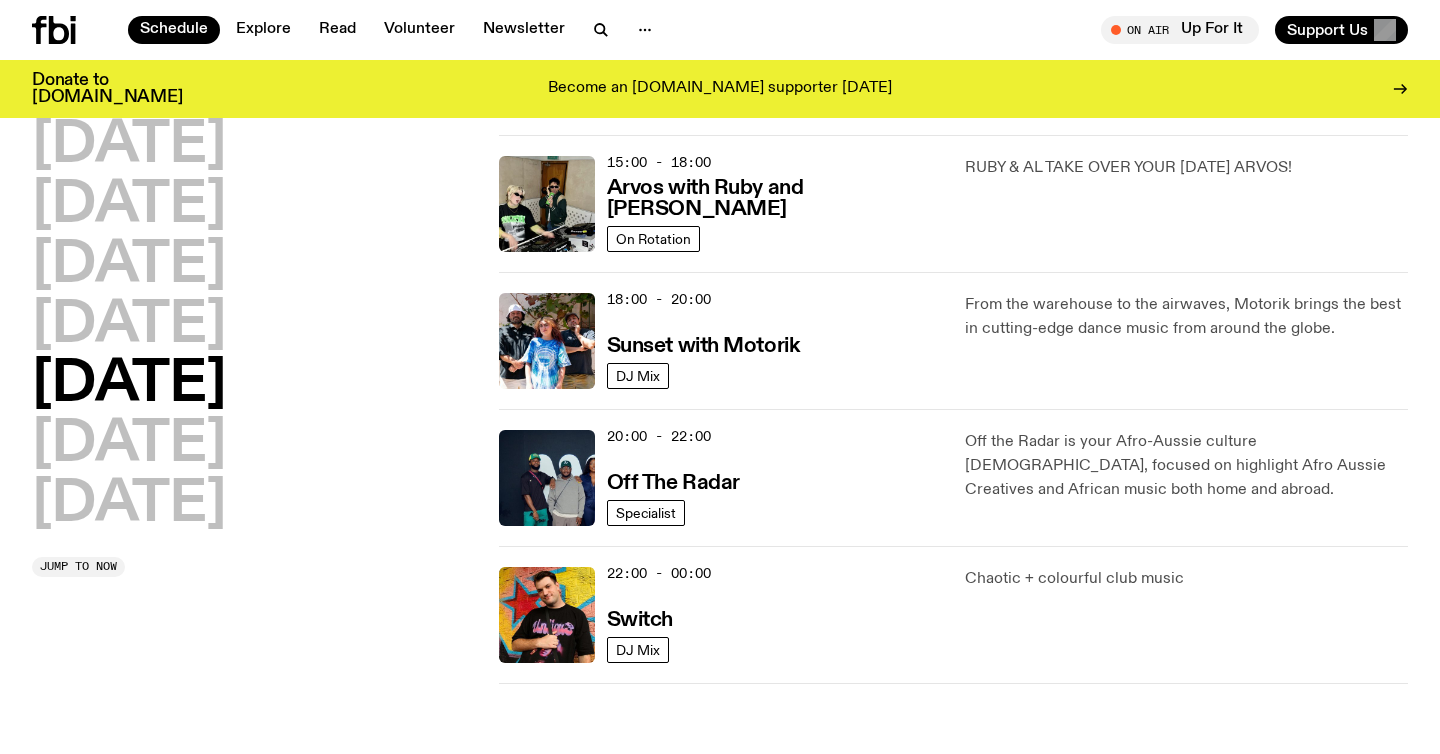 scroll, scrollTop: 727, scrollLeft: 0, axis: vertical 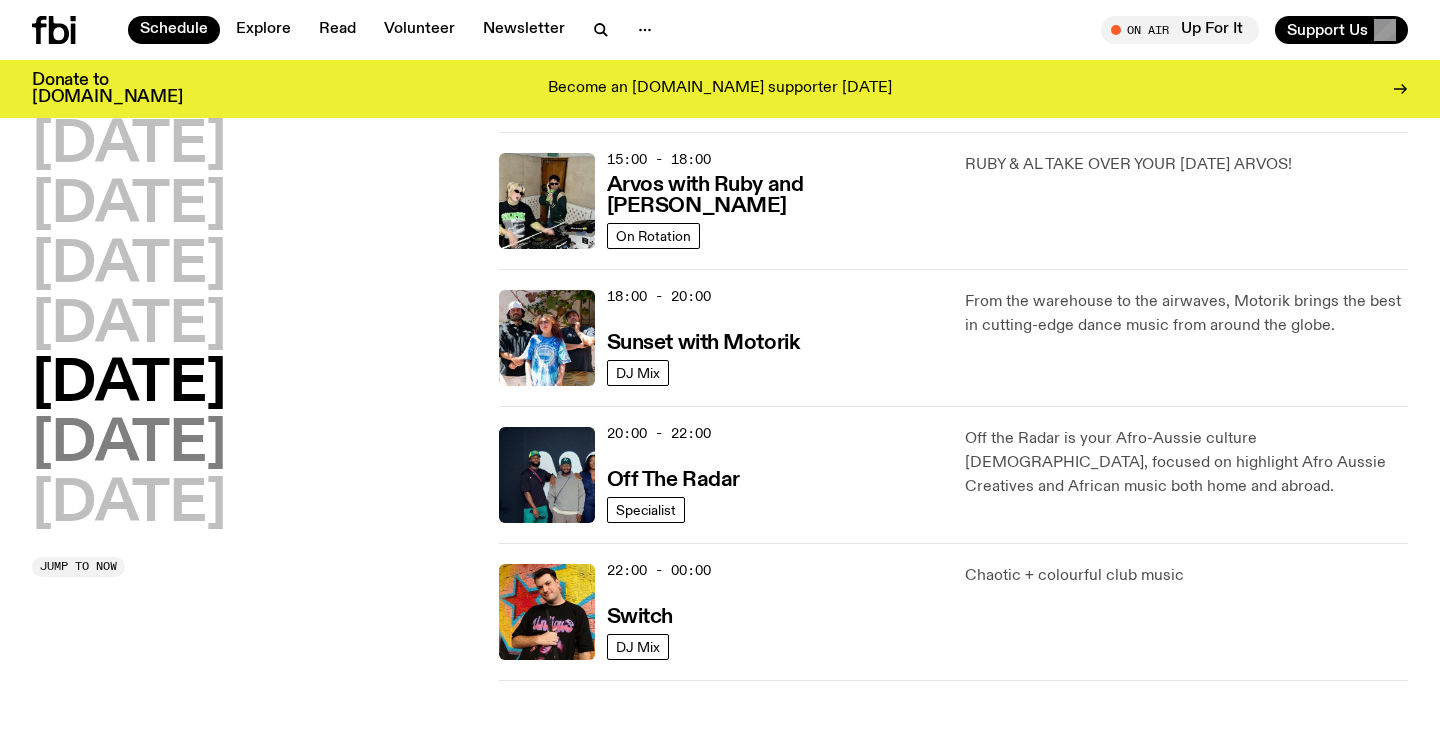 click on "Saturday" at bounding box center (129, 445) 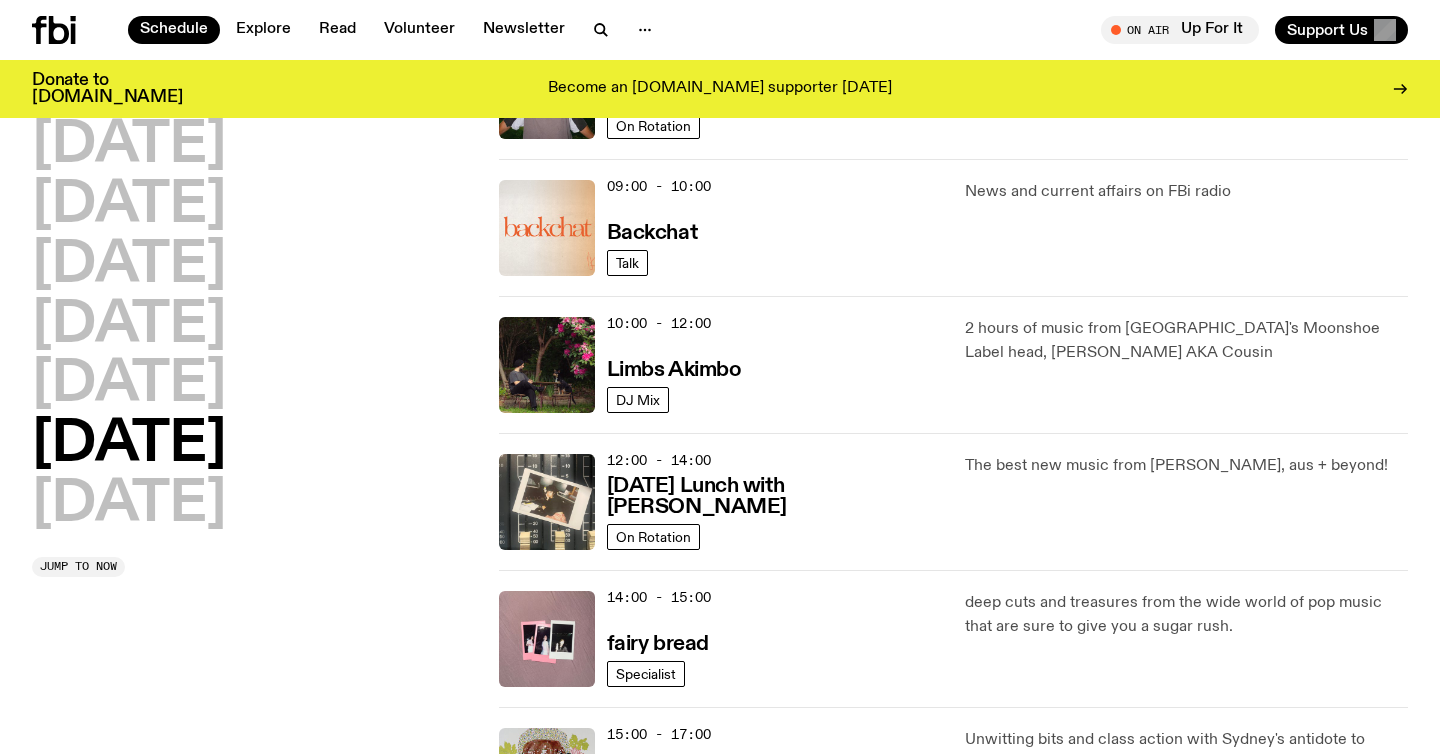 scroll, scrollTop: 420, scrollLeft: 0, axis: vertical 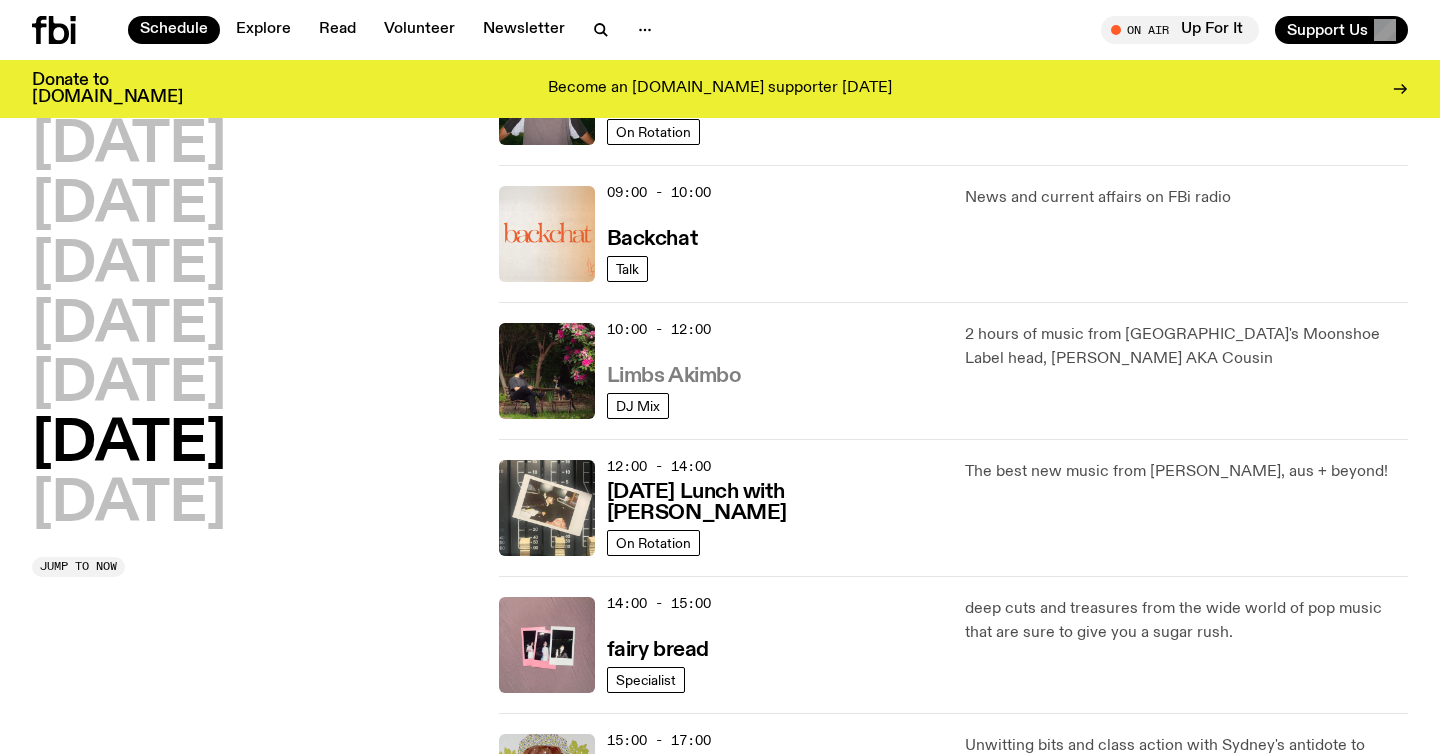 type 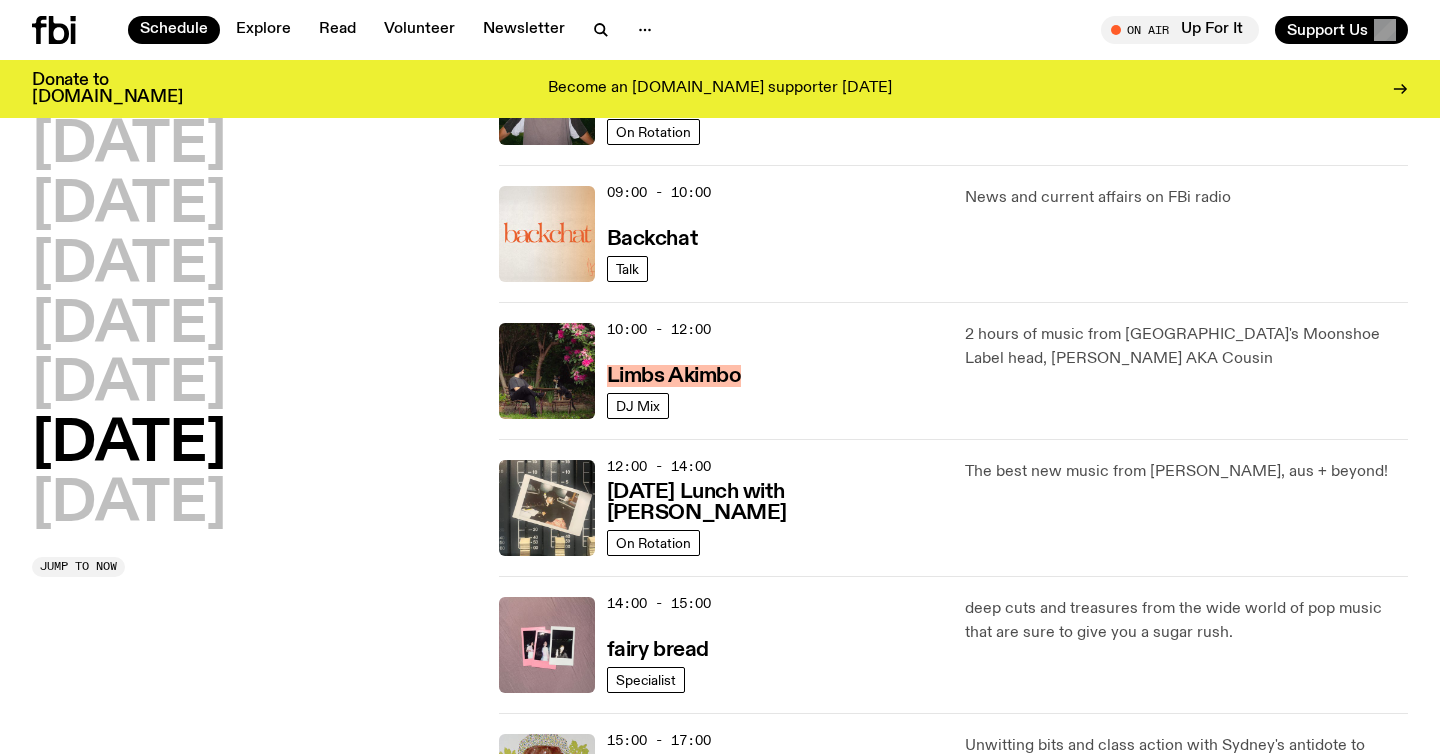 drag, startPoint x: 697, startPoint y: 374, endPoint x: 716, endPoint y: 5, distance: 369.48883 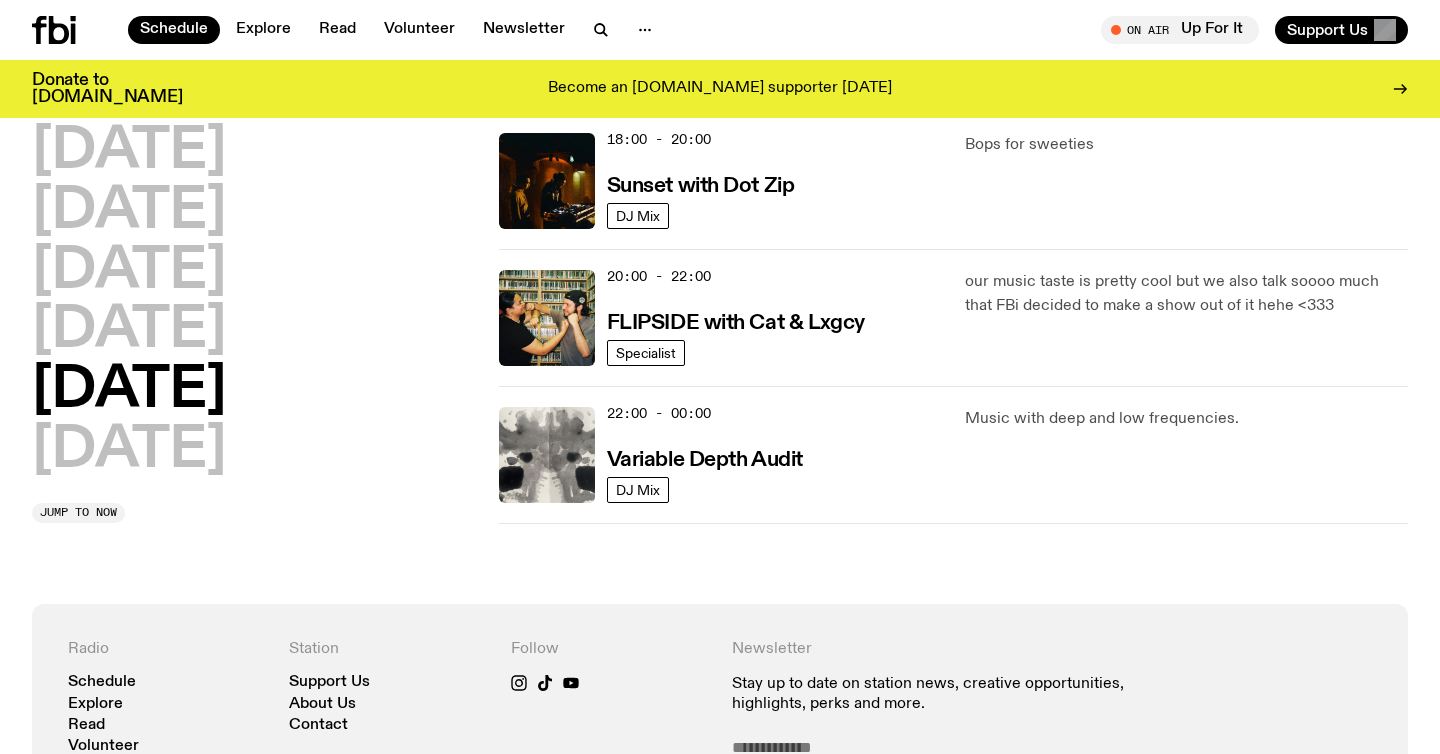 scroll, scrollTop: 1297, scrollLeft: 0, axis: vertical 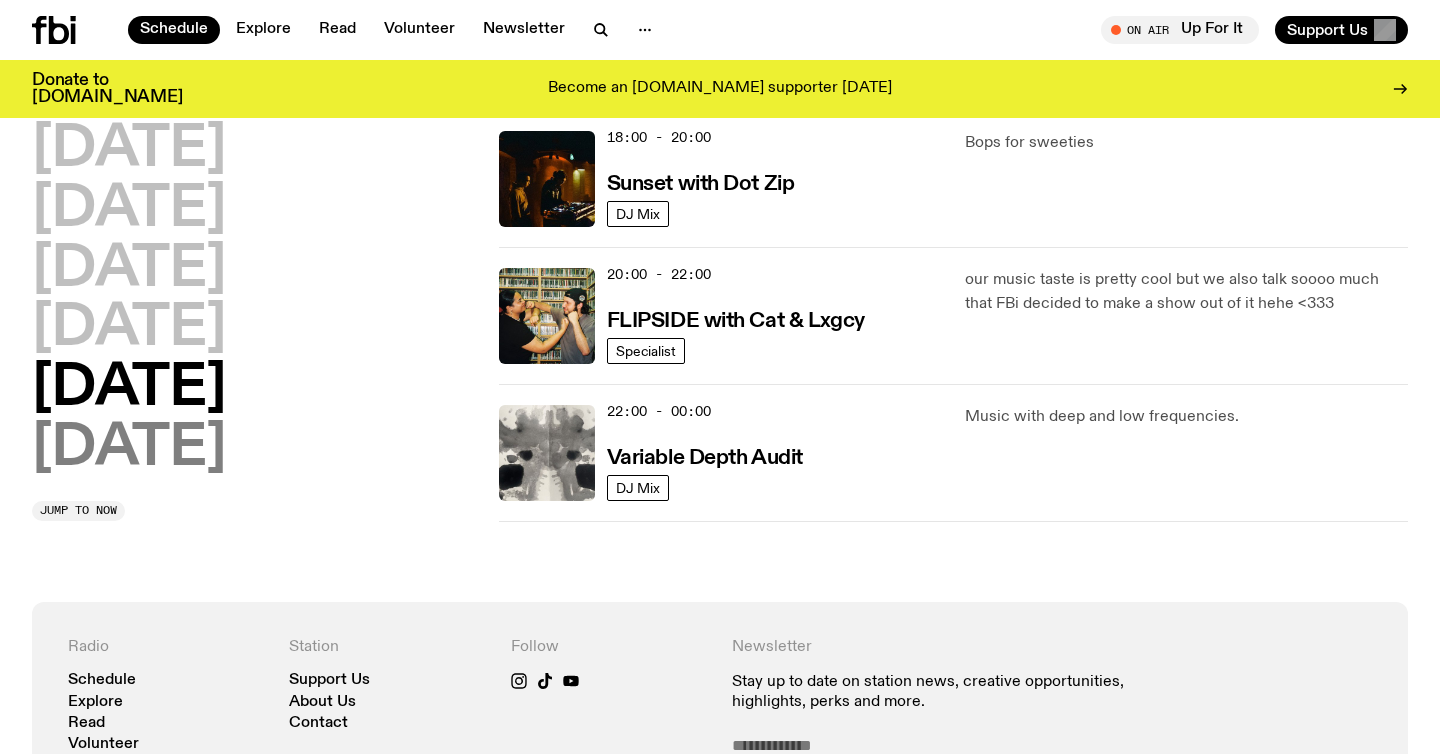 click on "Sunday" at bounding box center [129, 449] 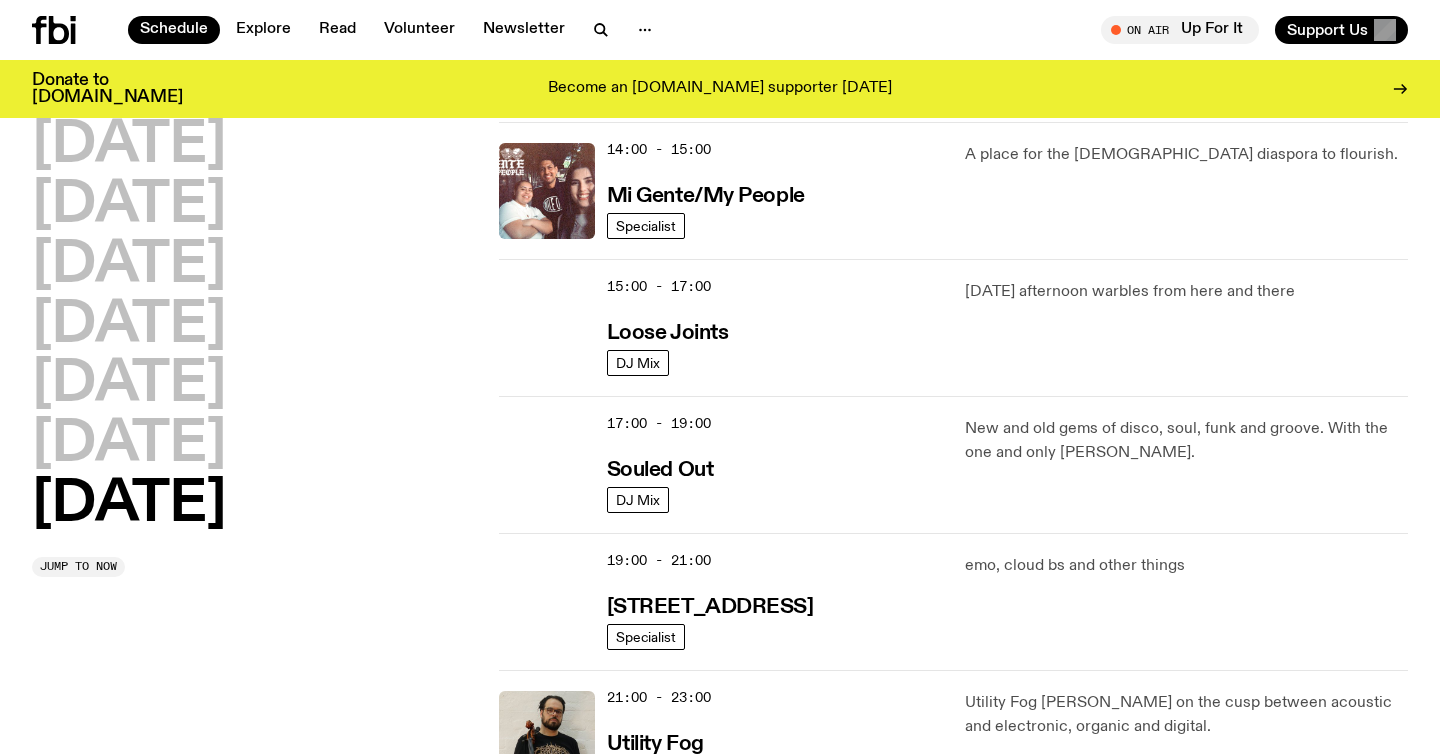 scroll, scrollTop: 1006, scrollLeft: 0, axis: vertical 